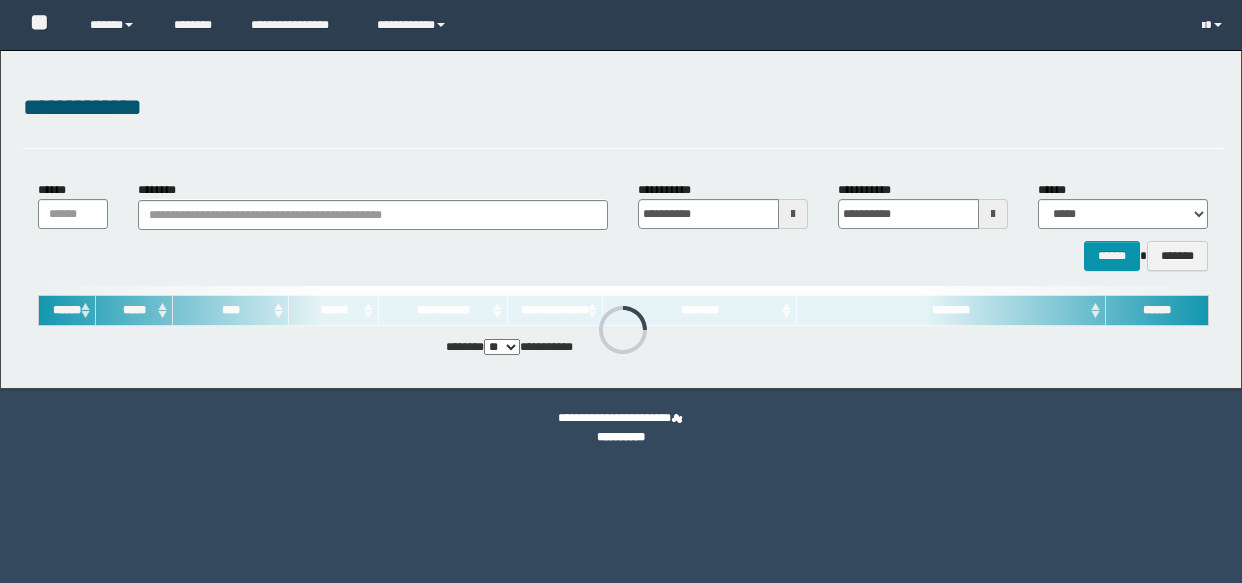 scroll, scrollTop: 0, scrollLeft: 0, axis: both 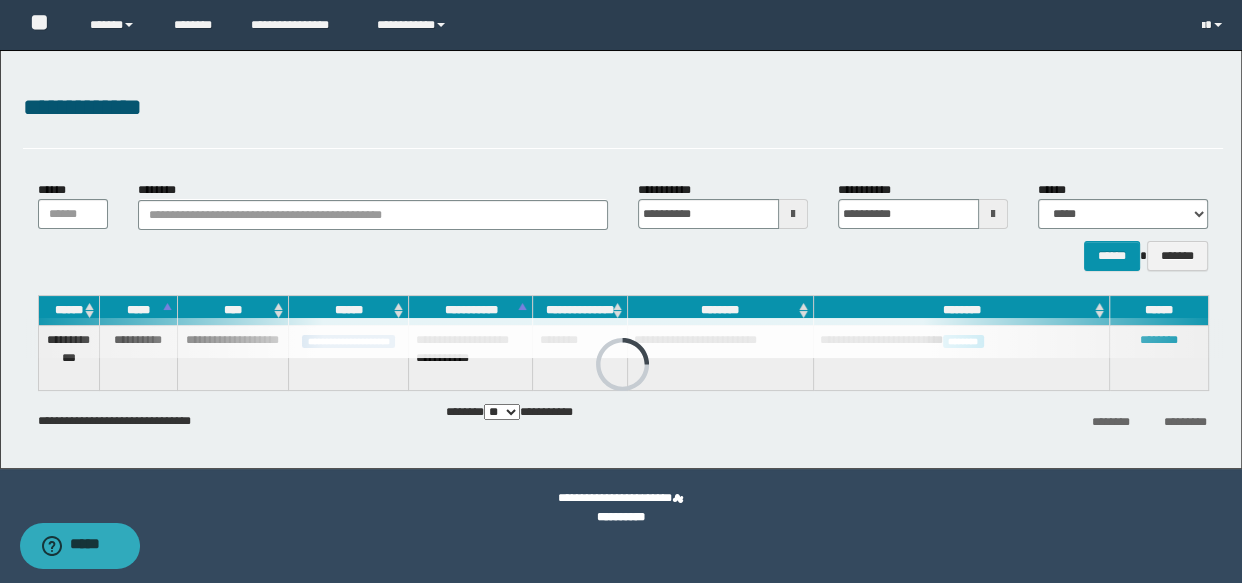 click at bounding box center [623, 338] 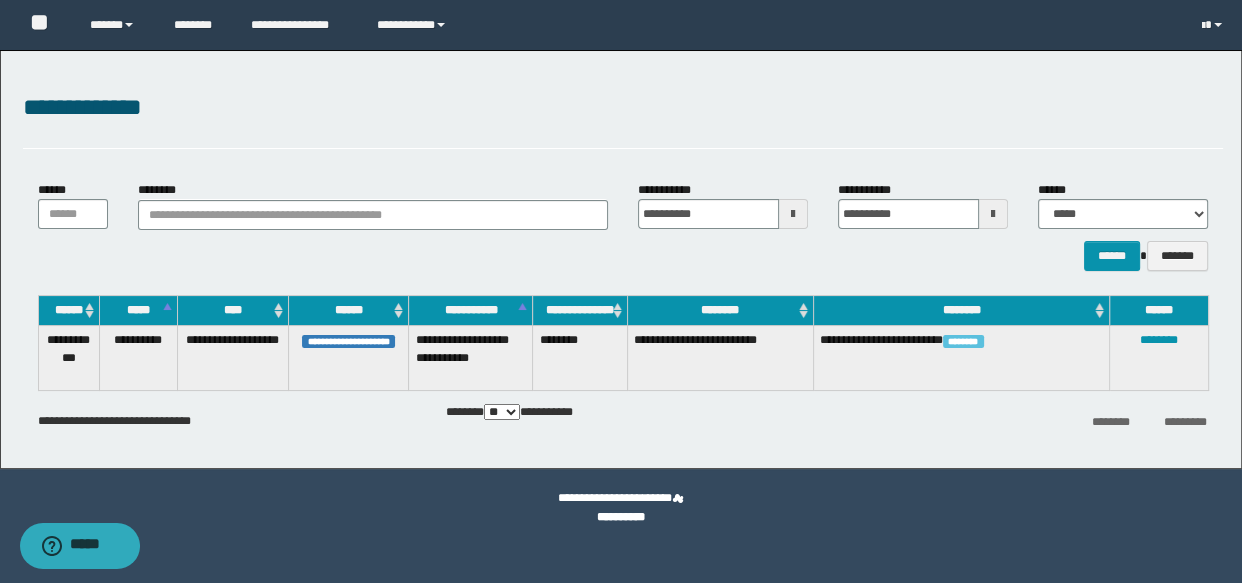 drag, startPoint x: 665, startPoint y: 353, endPoint x: 720, endPoint y: 341, distance: 56.293873 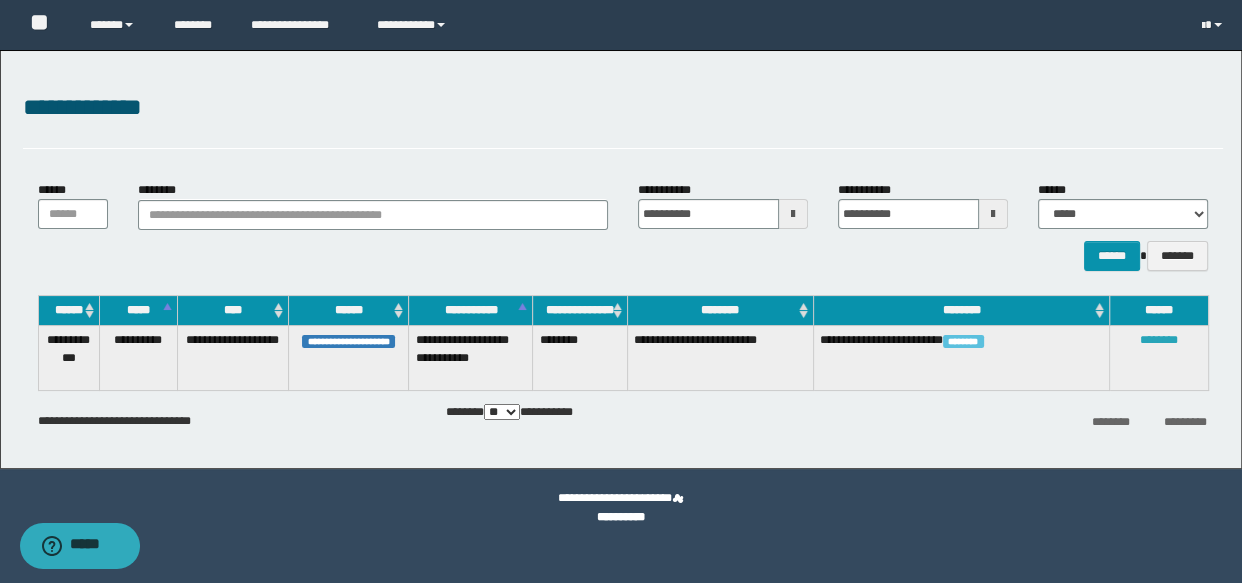 click on "********" at bounding box center [1159, 340] 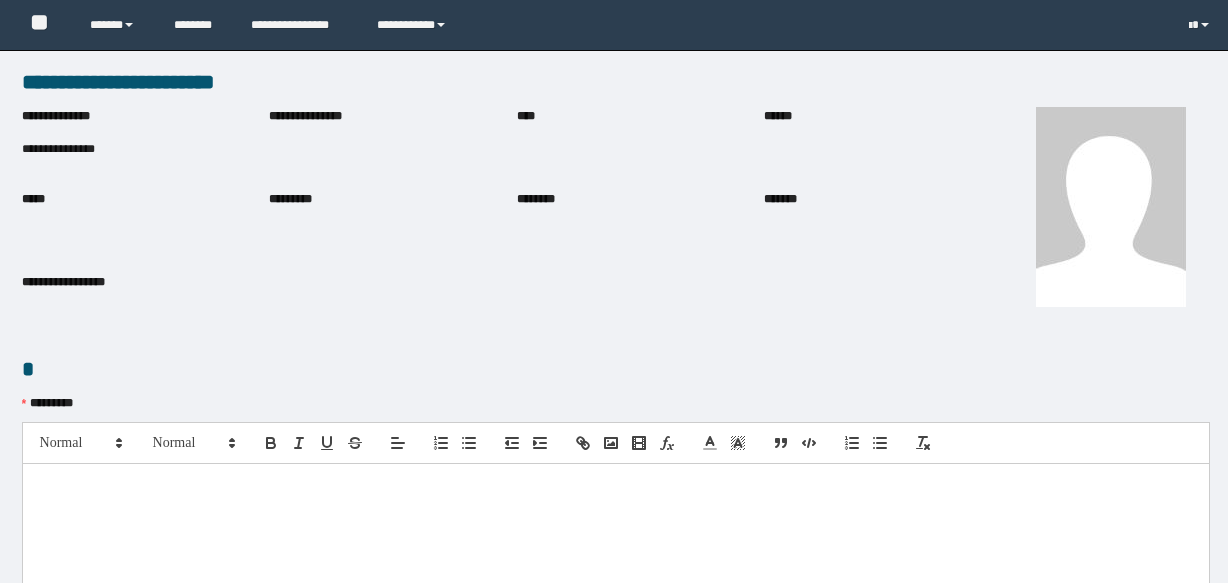 scroll, scrollTop: 0, scrollLeft: 0, axis: both 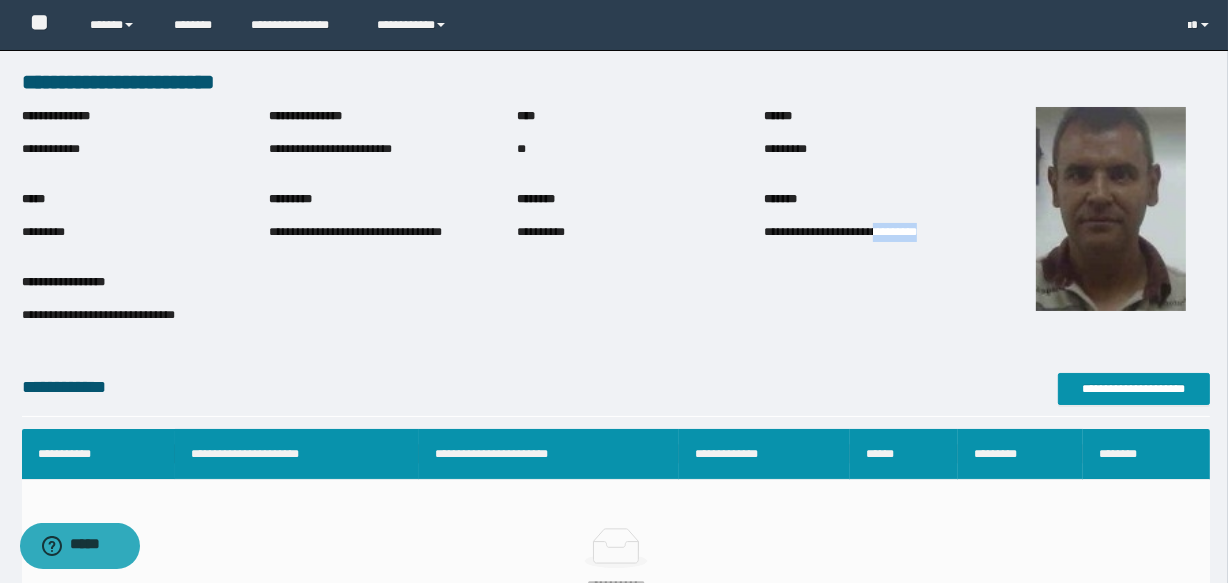 drag, startPoint x: 907, startPoint y: 239, endPoint x: 967, endPoint y: 250, distance: 61 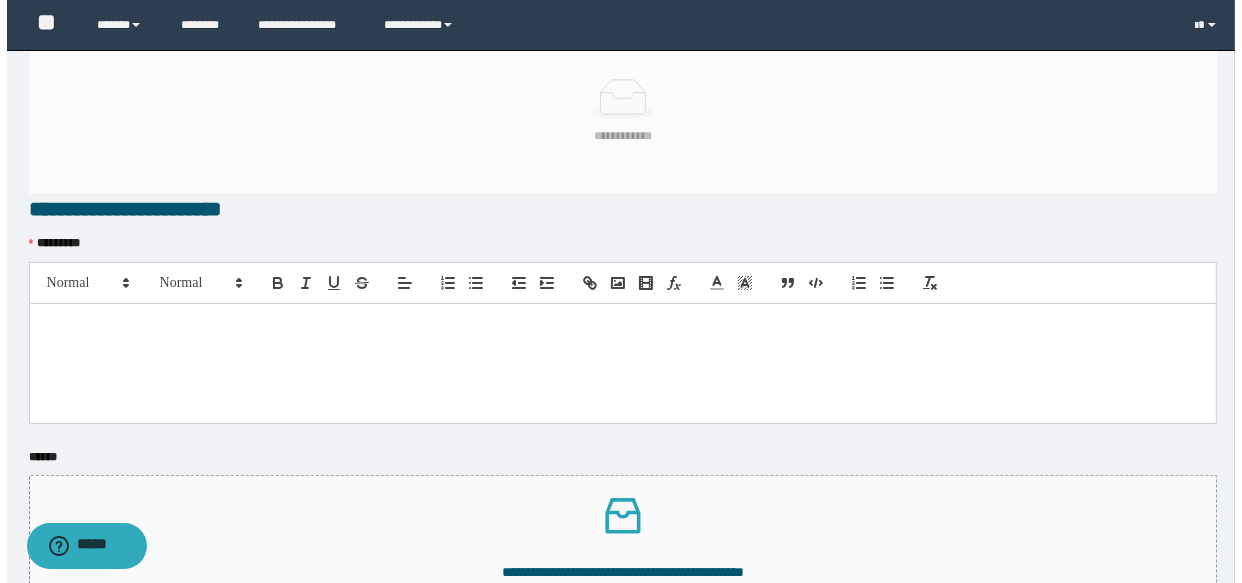 scroll, scrollTop: 255, scrollLeft: 0, axis: vertical 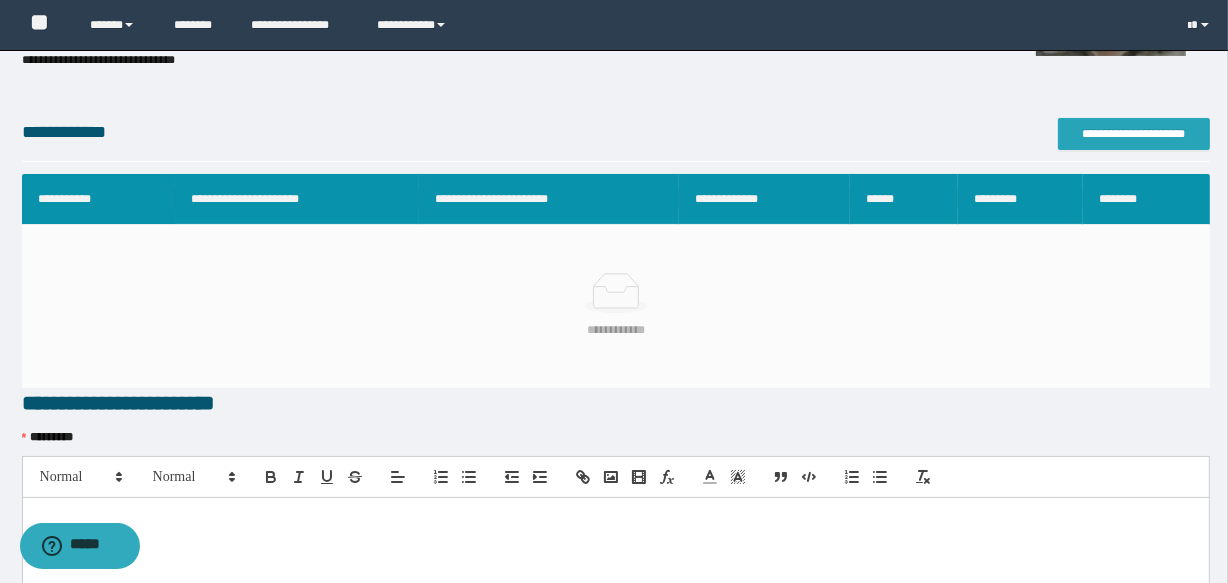 drag, startPoint x: 1195, startPoint y: 133, endPoint x: 1190, endPoint y: 151, distance: 18.681541 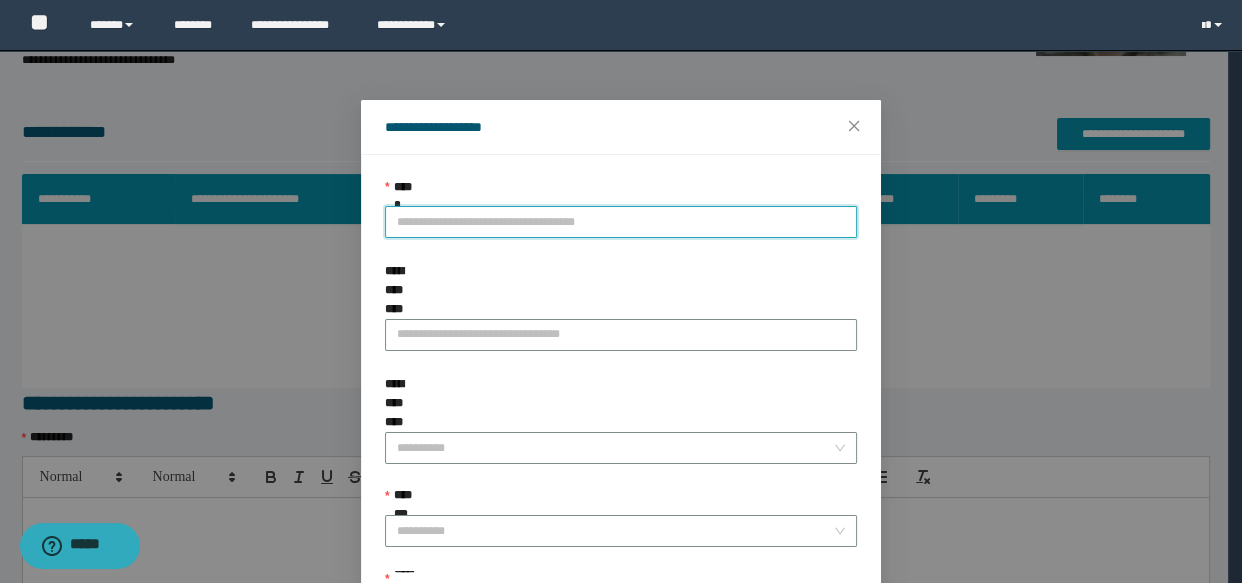 click on "**********" at bounding box center [621, 222] 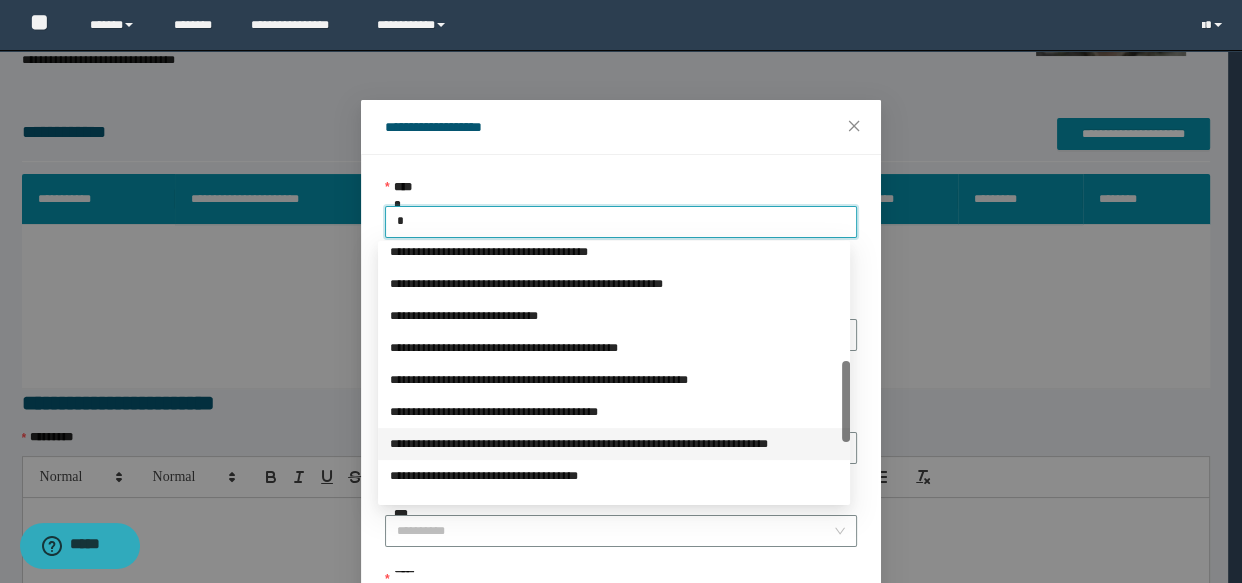 scroll, scrollTop: 543, scrollLeft: 0, axis: vertical 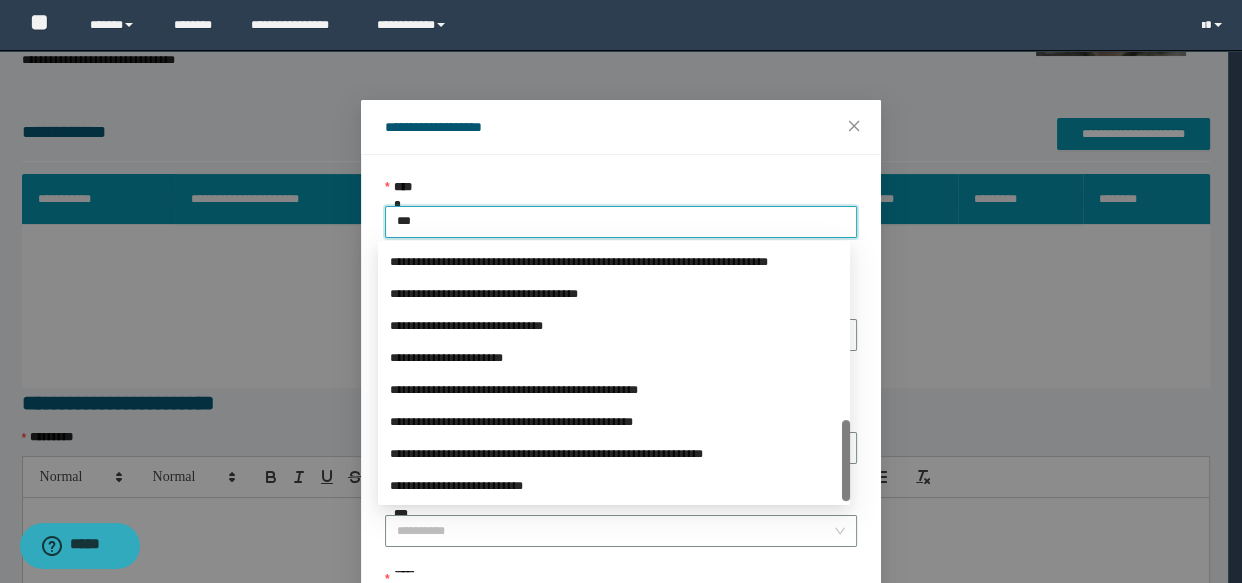 type on "****" 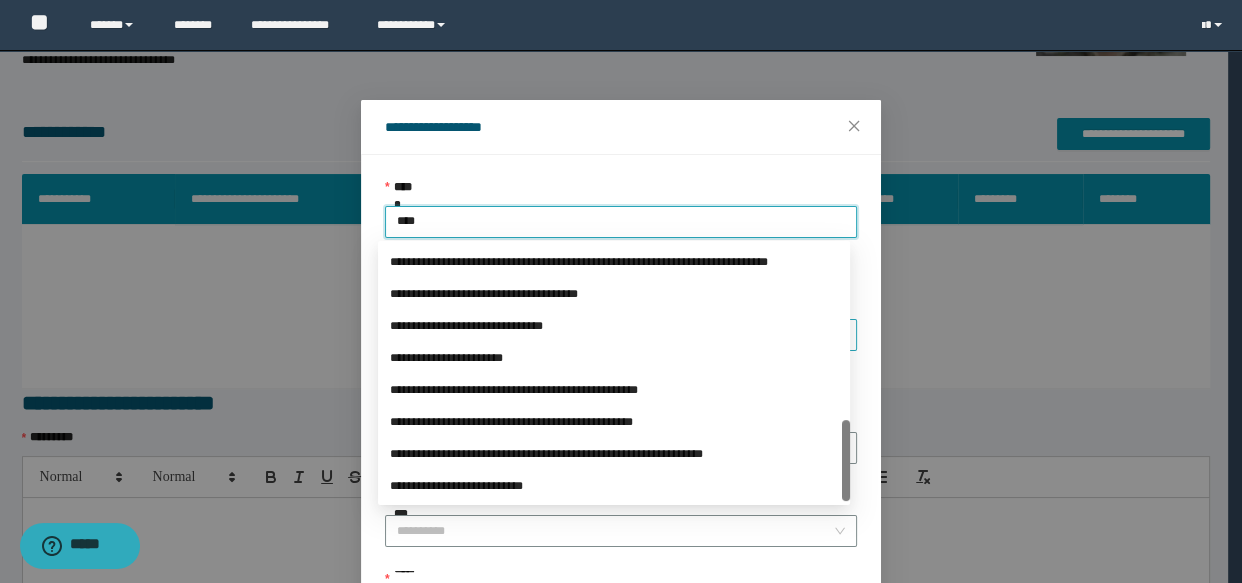scroll, scrollTop: 0, scrollLeft: 0, axis: both 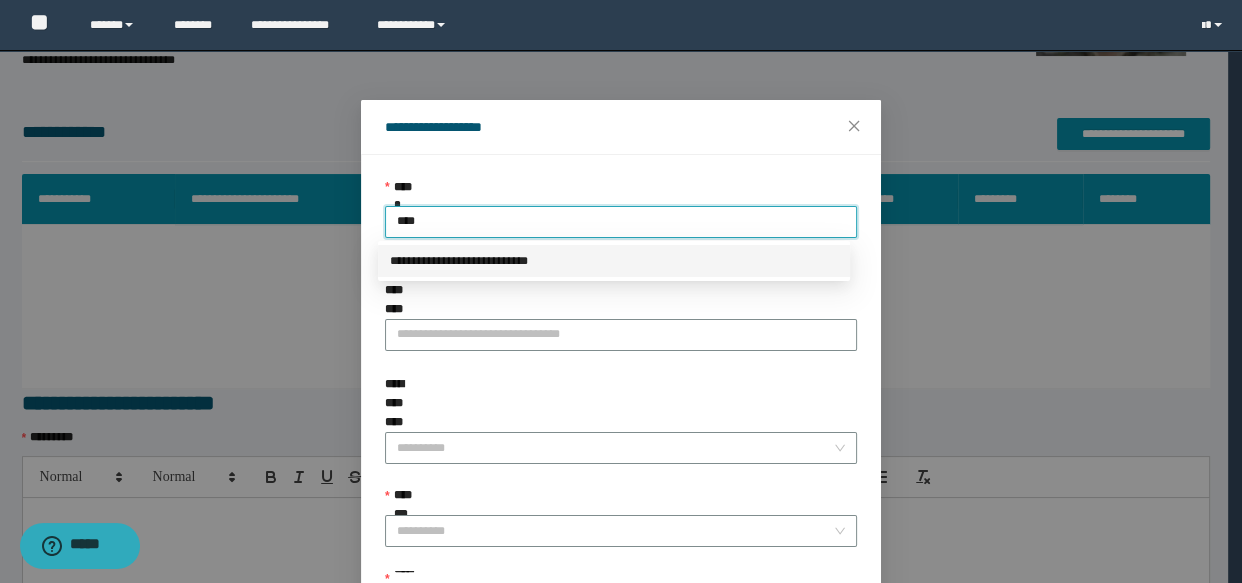 click on "**********" at bounding box center [614, 261] 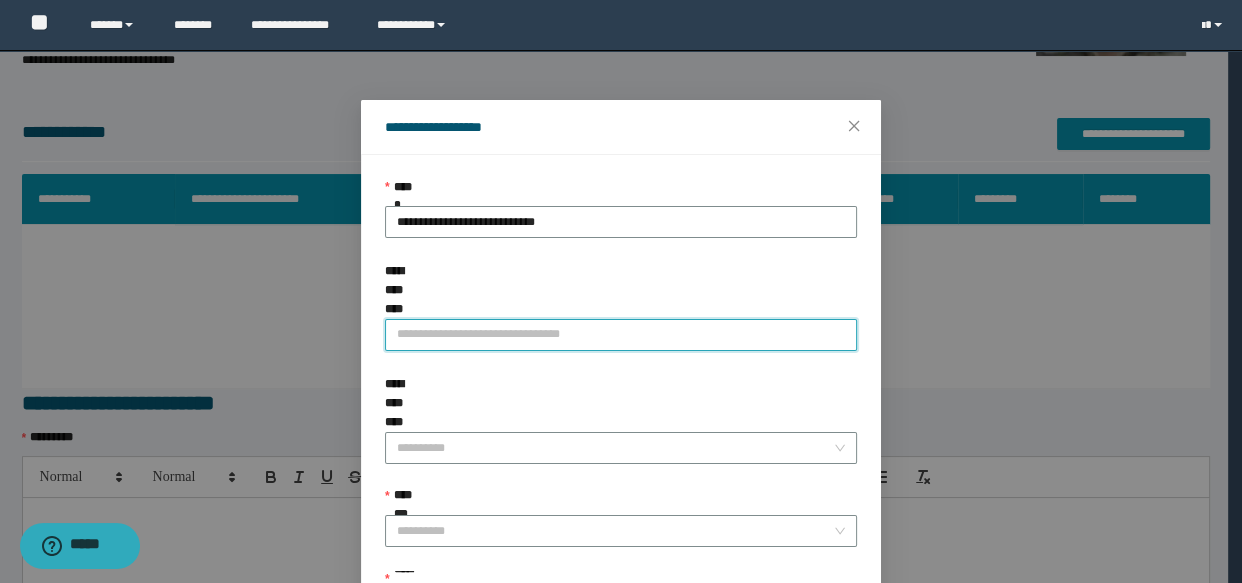 click on "**********" at bounding box center [621, 335] 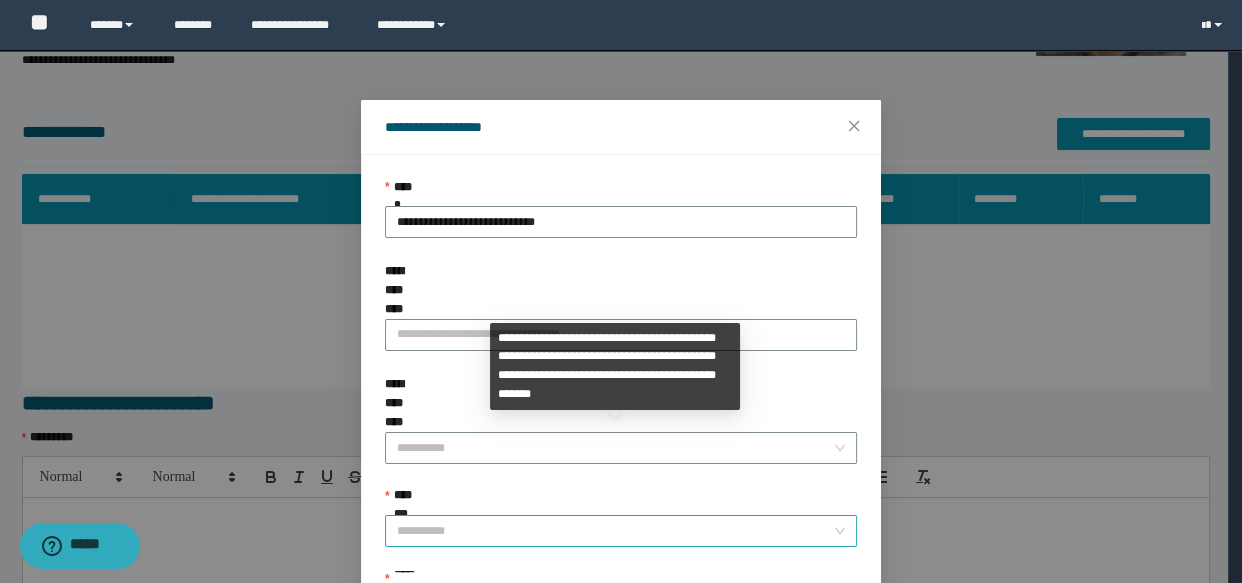 click on "**********" at bounding box center (615, 531) 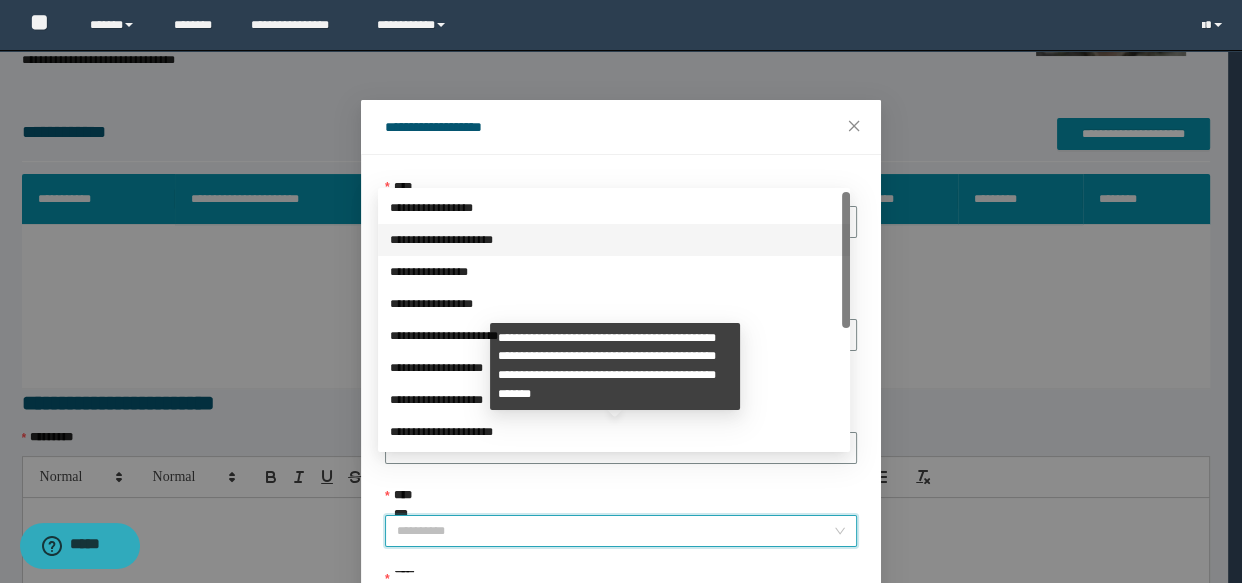 scroll, scrollTop: 223, scrollLeft: 0, axis: vertical 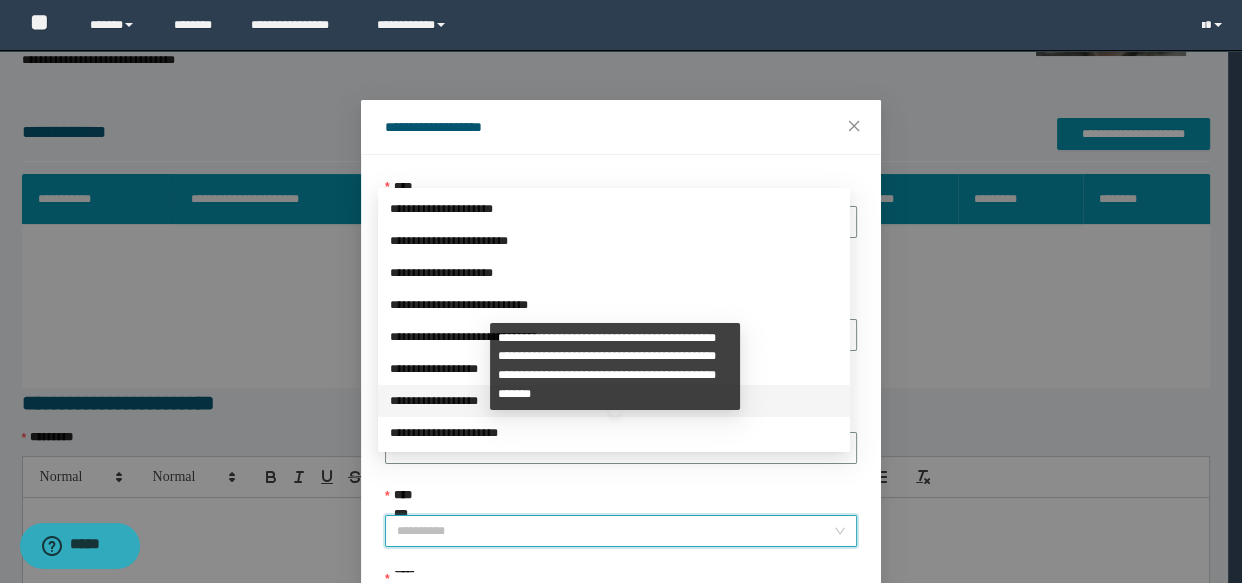 click on "**********" at bounding box center [614, 401] 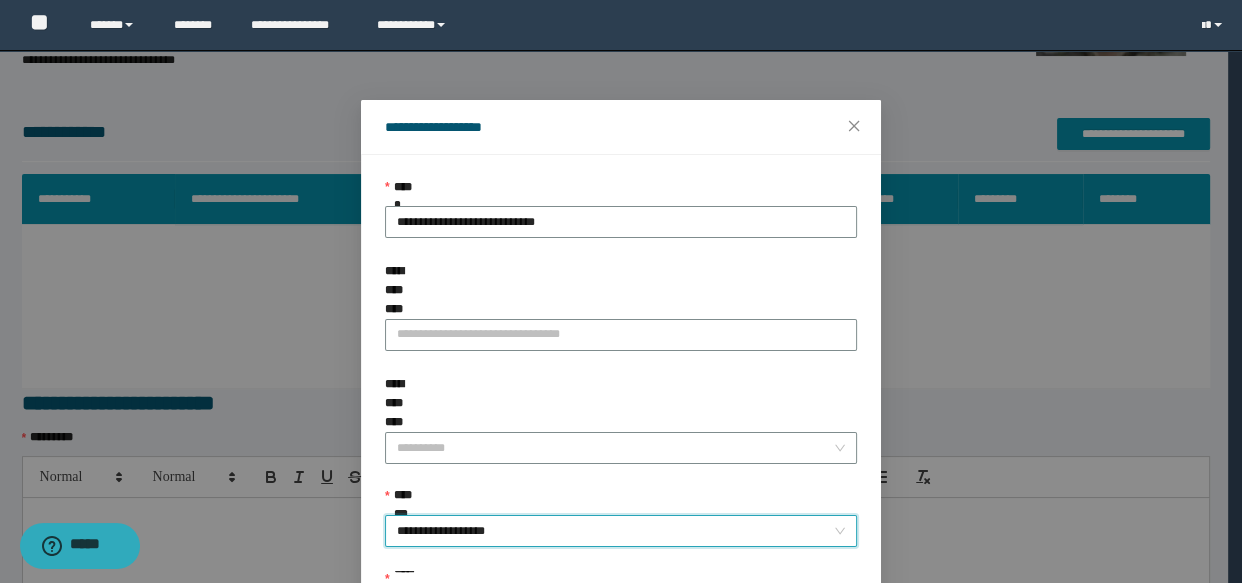 scroll, scrollTop: 168, scrollLeft: 0, axis: vertical 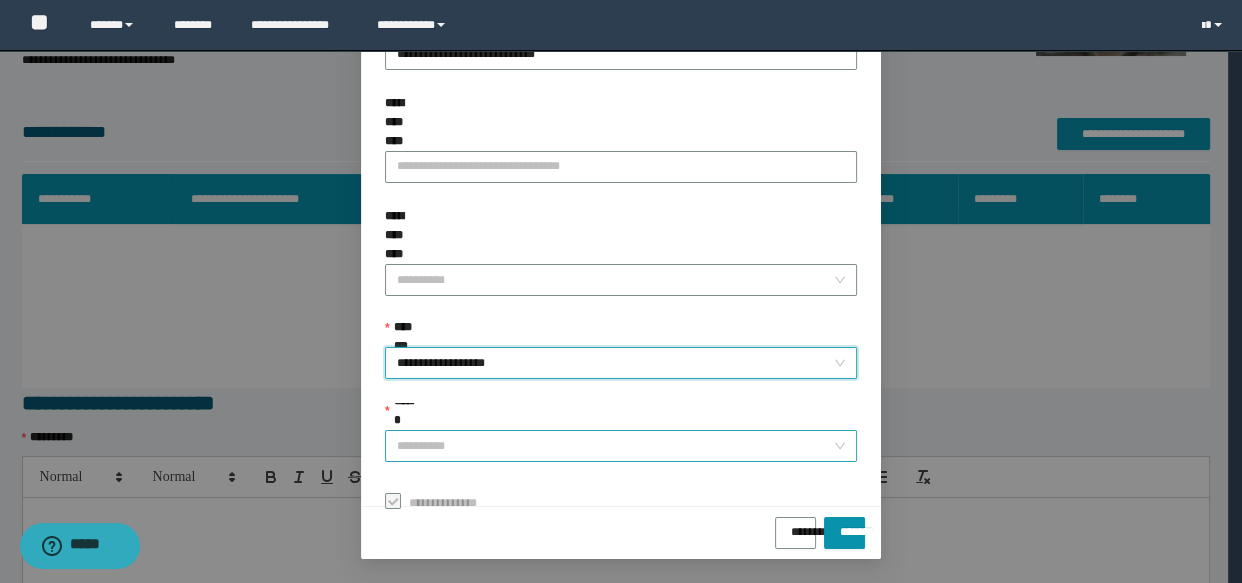 click on "******" at bounding box center [615, 446] 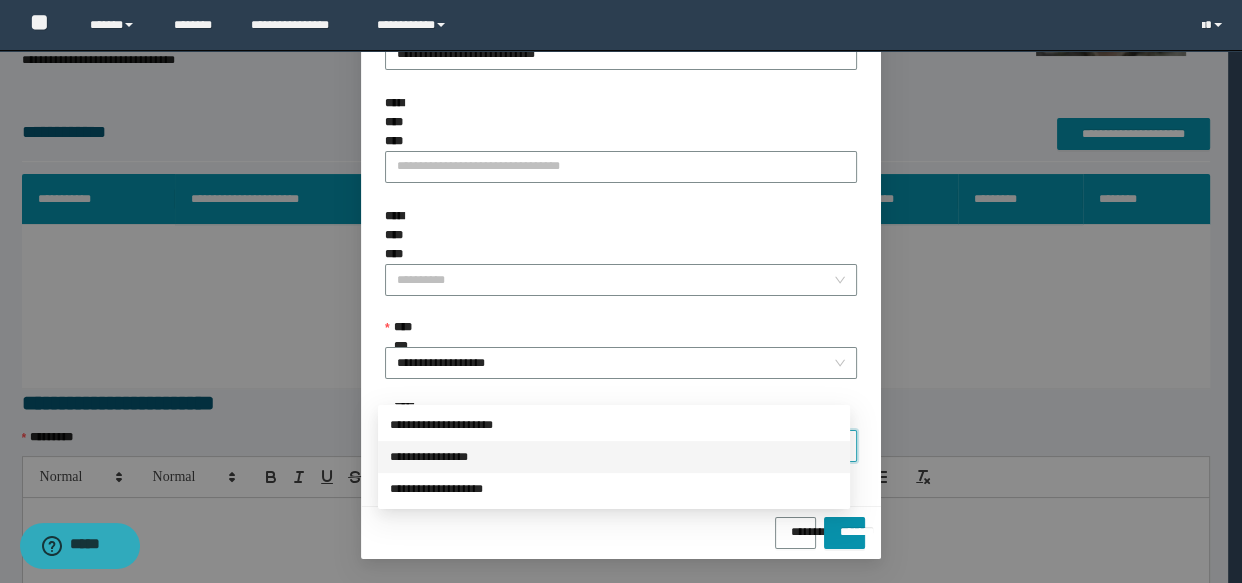 click on "**********" at bounding box center [614, 425] 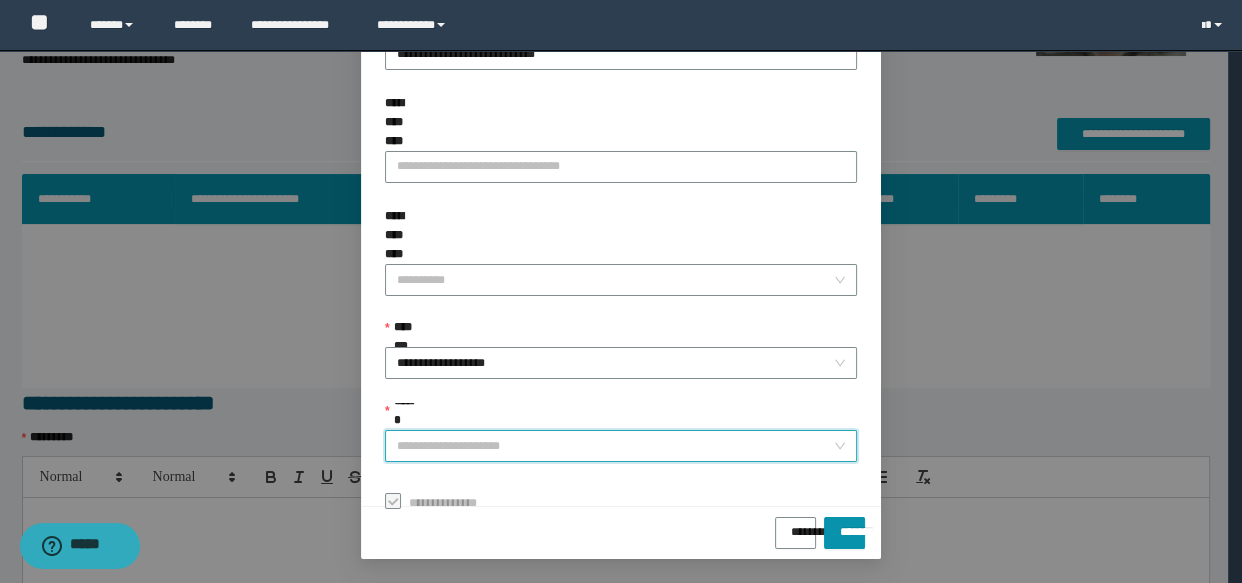 click on "**********" at bounding box center (621, 446) 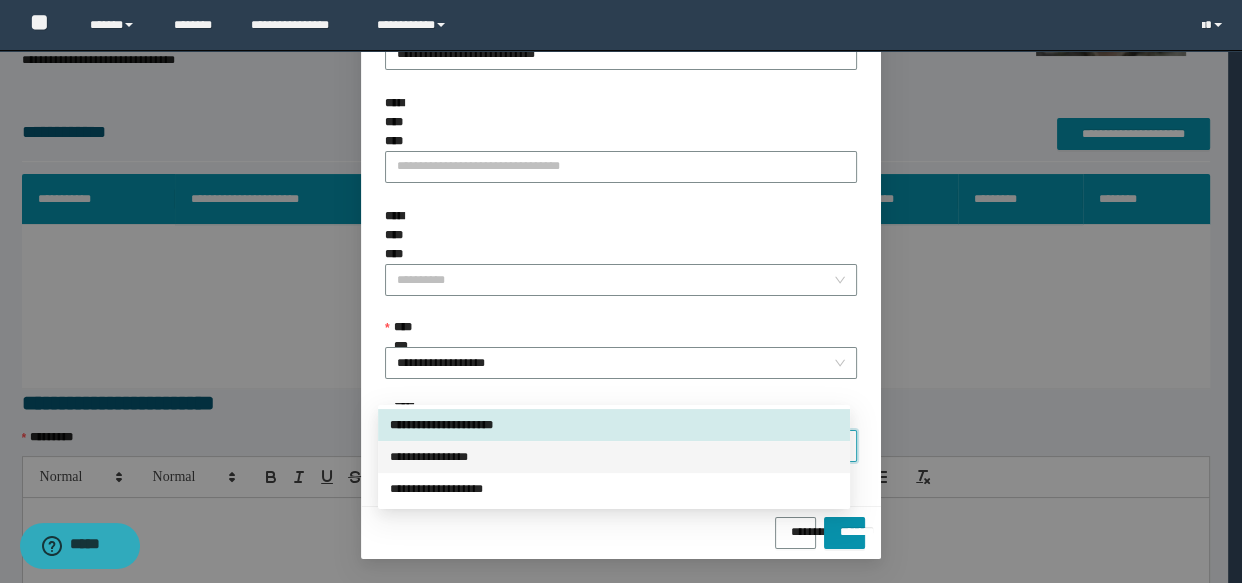 click on "**********" at bounding box center [614, 457] 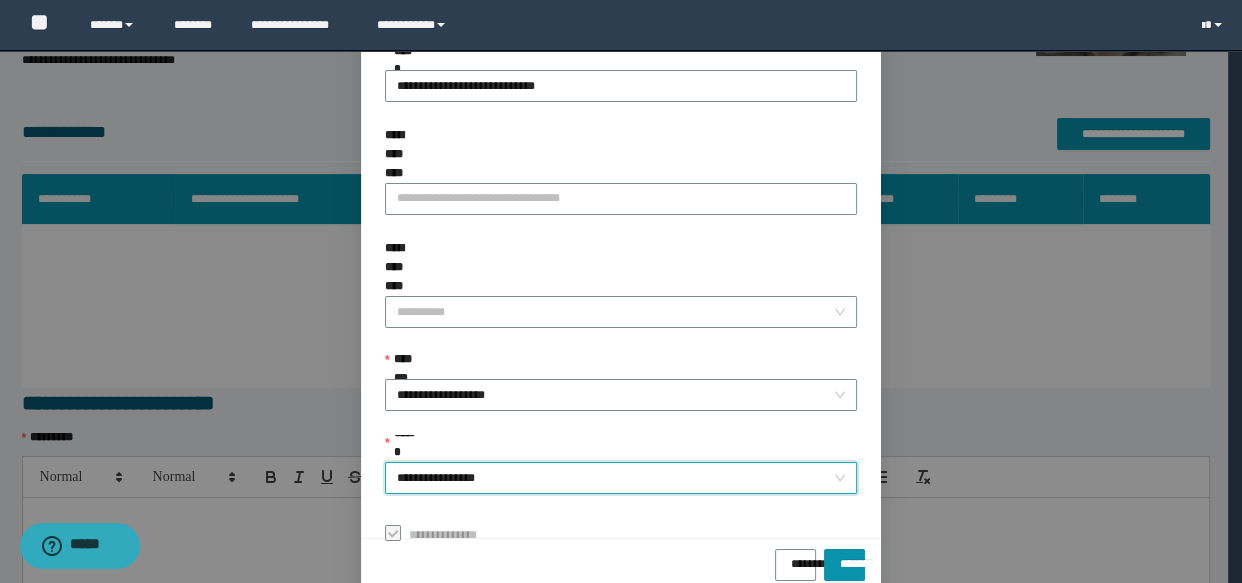 scroll, scrollTop: 168, scrollLeft: 0, axis: vertical 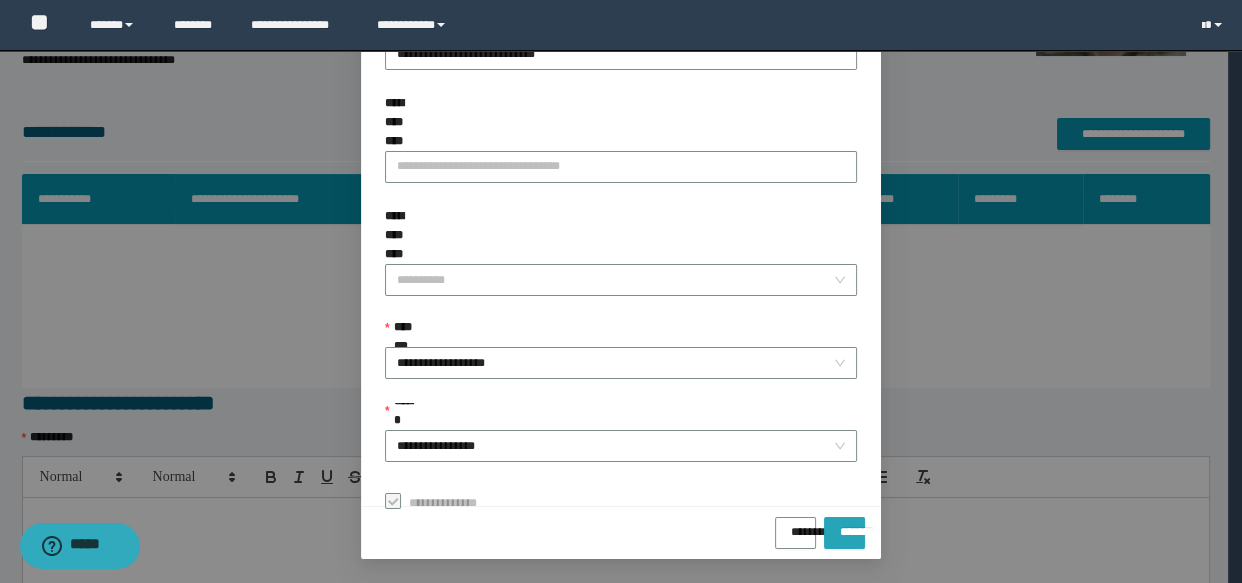 click on "*******" at bounding box center (844, 533) 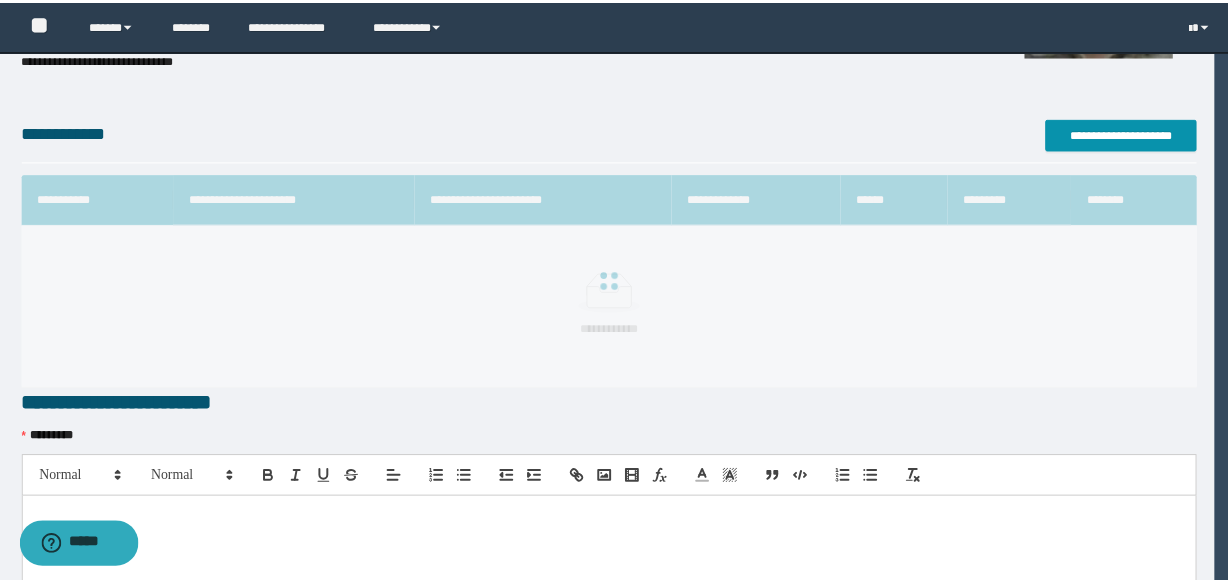 scroll, scrollTop: 120, scrollLeft: 0, axis: vertical 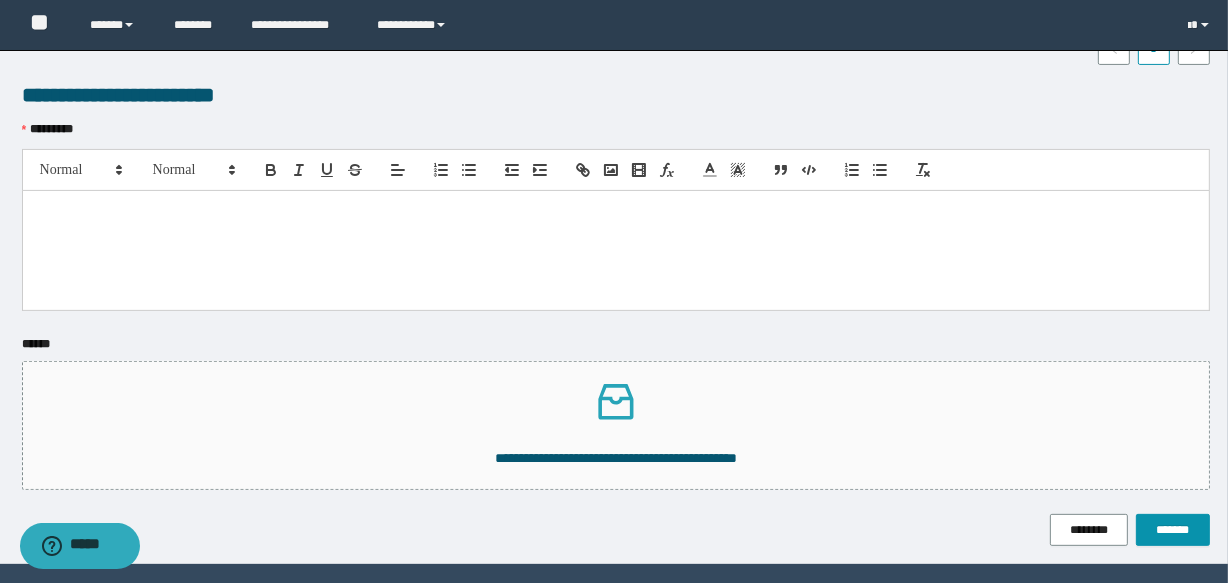 click on "*********" at bounding box center [616, 227] 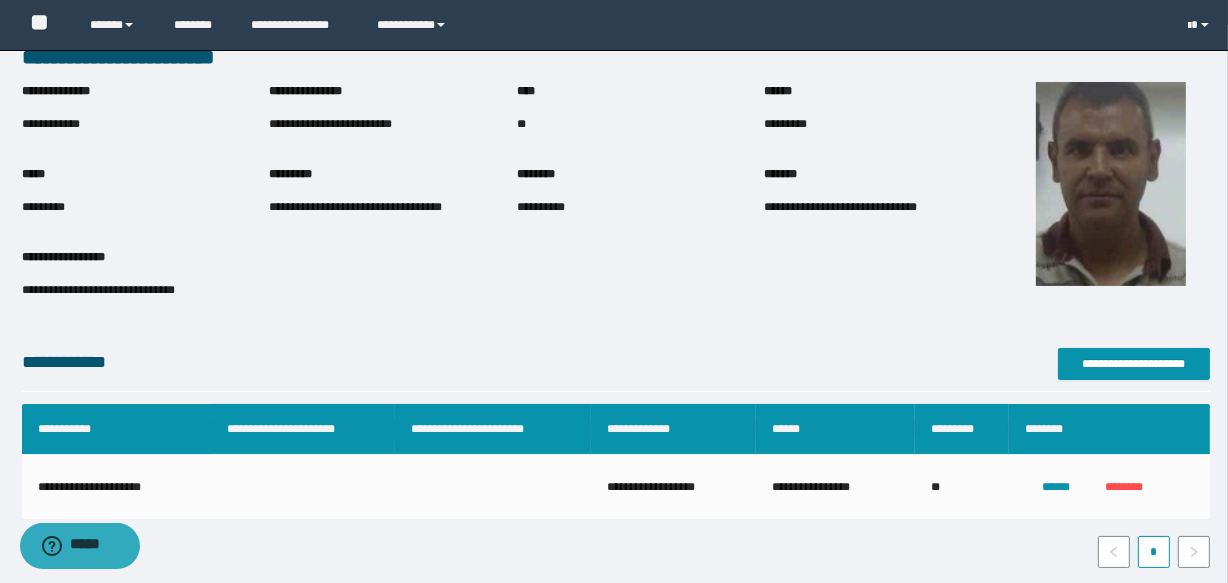 scroll, scrollTop: 0, scrollLeft: 0, axis: both 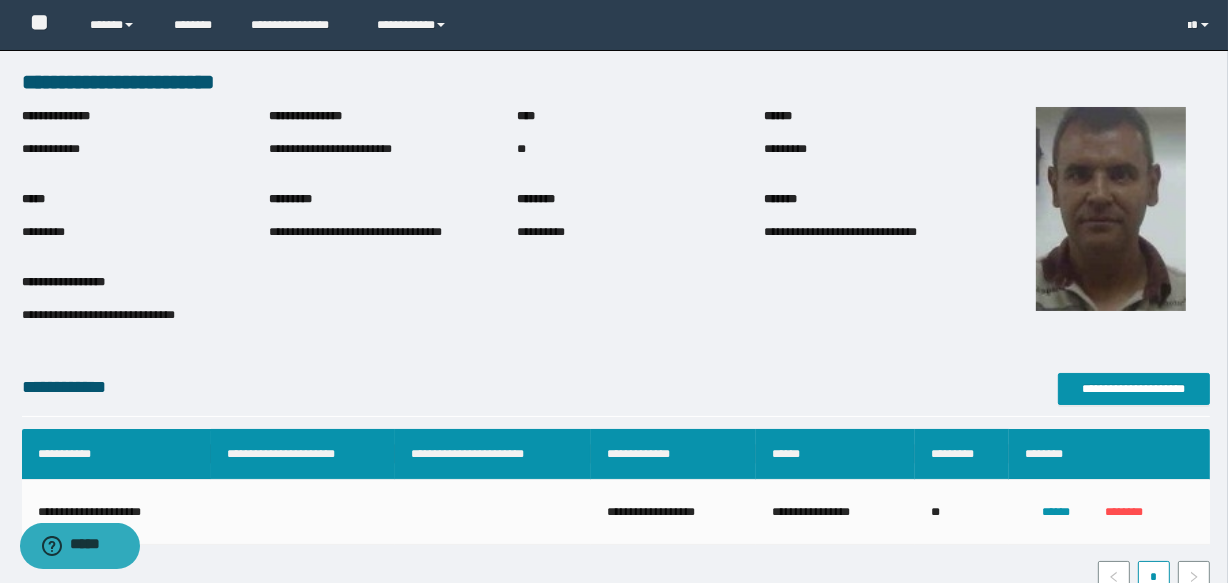 click on "**********" at bounding box center [330, 149] 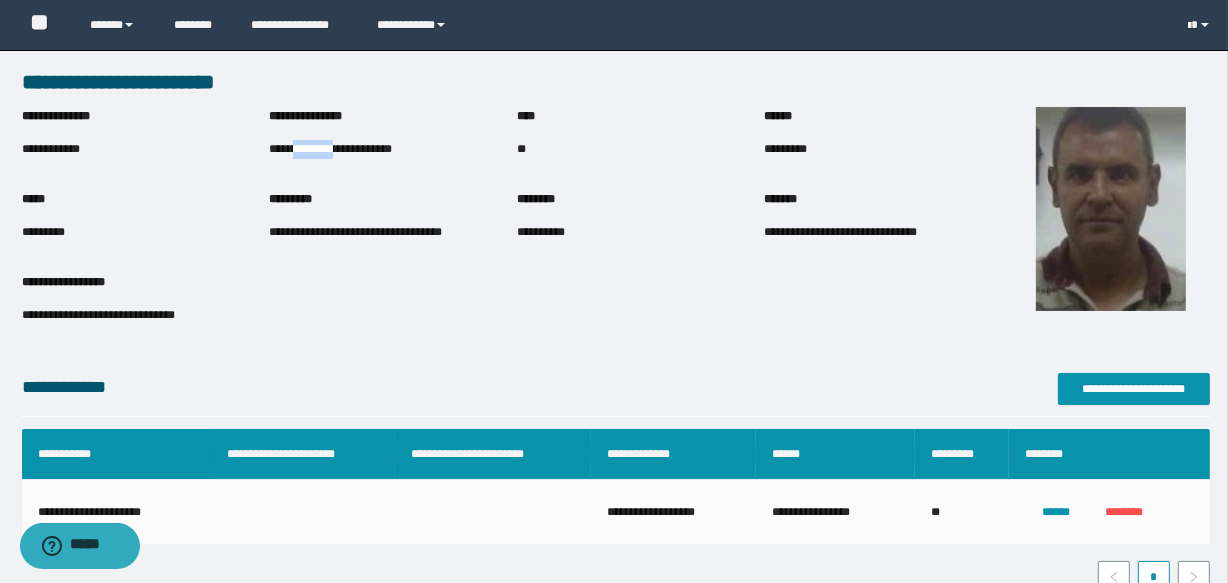 click on "**********" at bounding box center (330, 149) 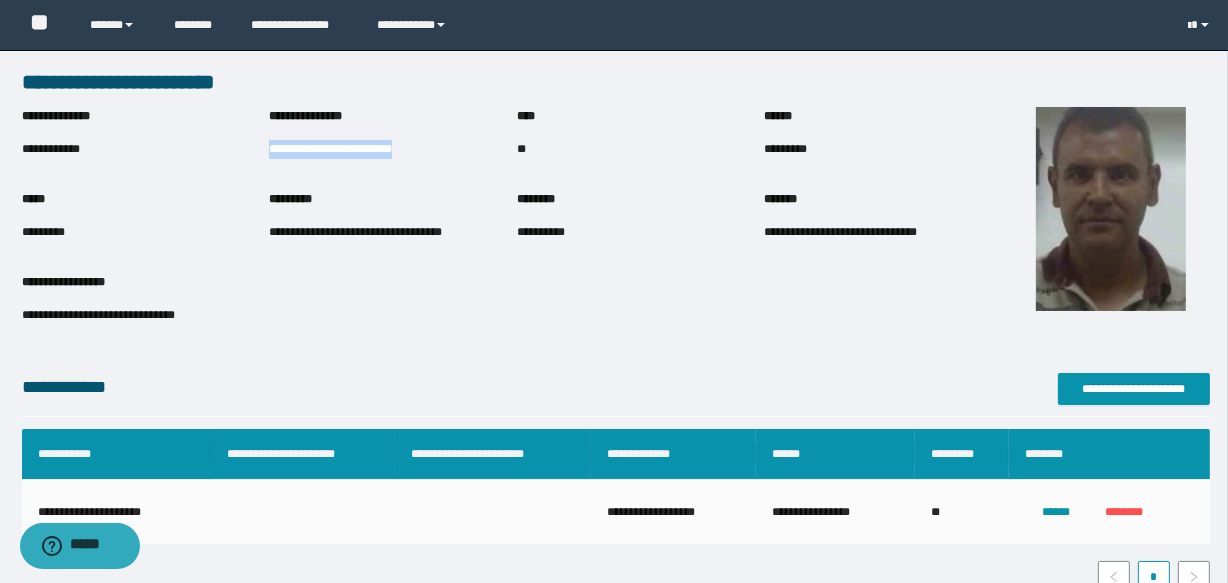 click on "**********" at bounding box center (330, 149) 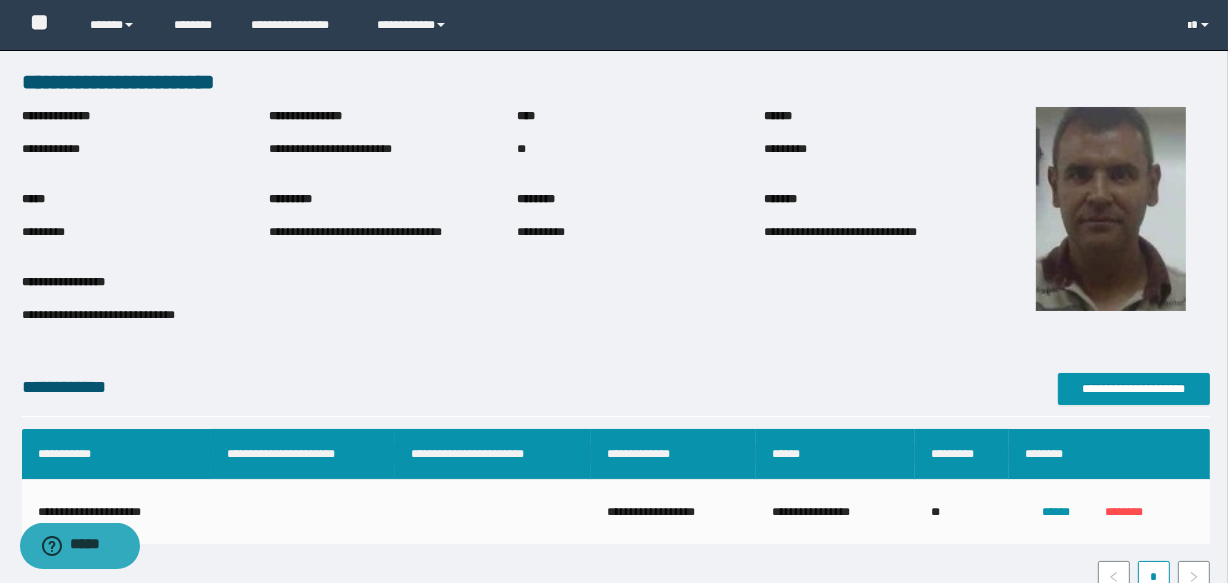 click on "**********" at bounding box center (51, 149) 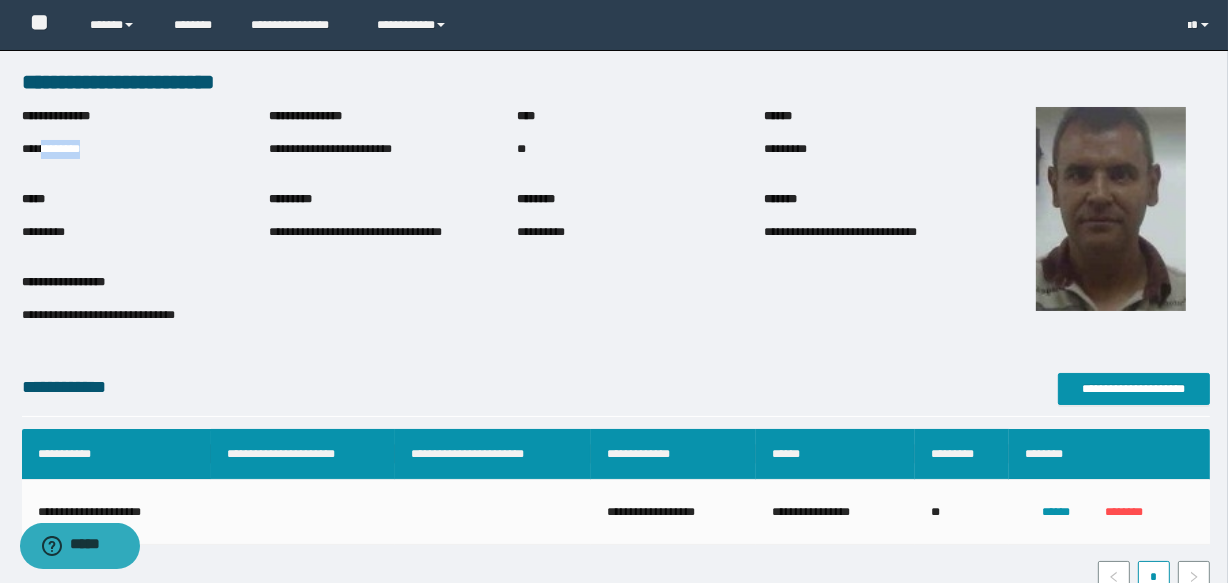 click on "**********" at bounding box center [51, 149] 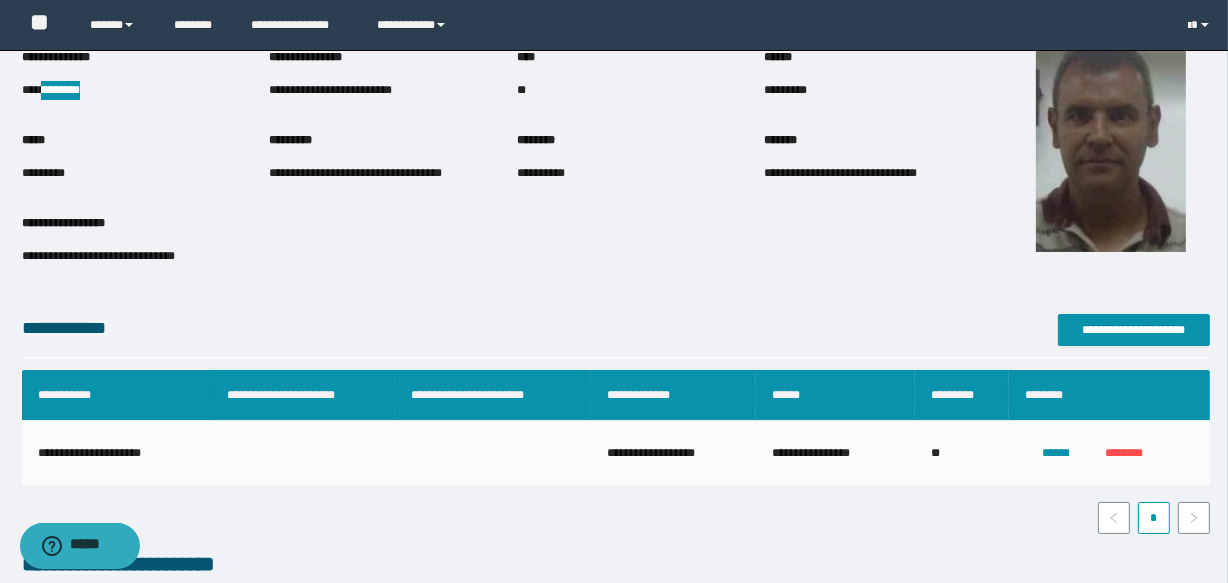 scroll, scrollTop: 90, scrollLeft: 0, axis: vertical 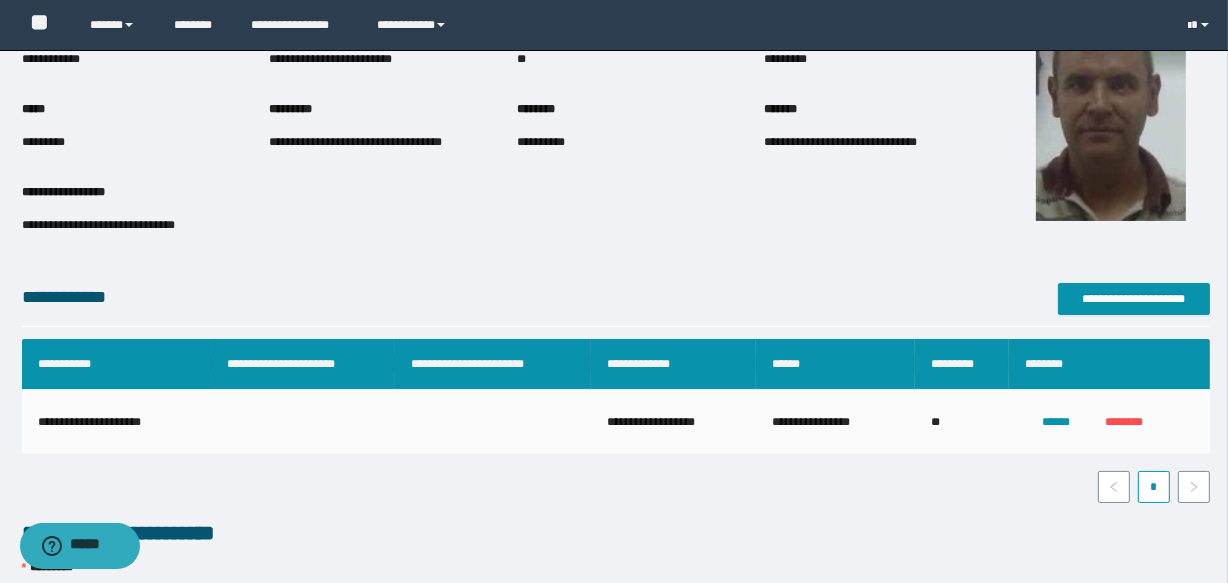 click on "**********" at bounding box center (616, 304) 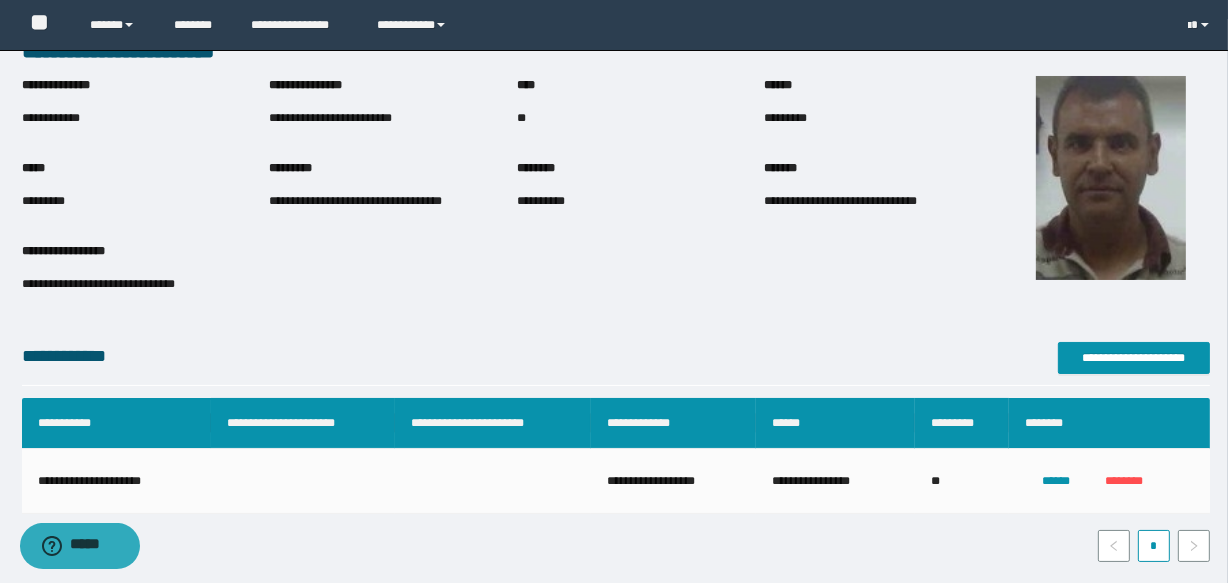 scroll, scrollTop: 0, scrollLeft: 0, axis: both 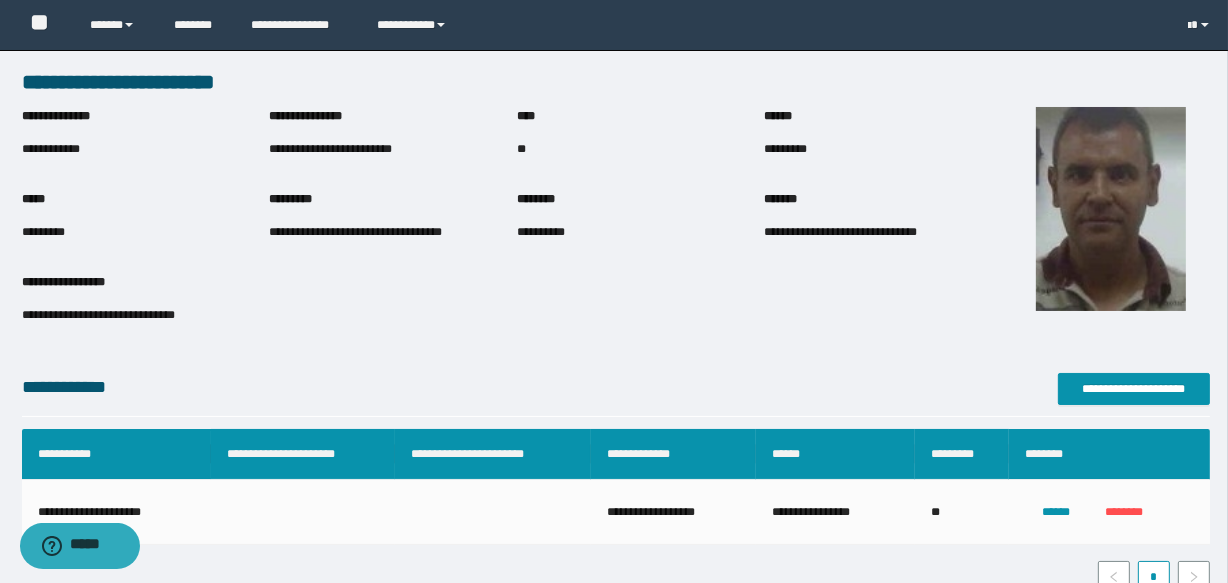 click on "**********" at bounding box center [146, 149] 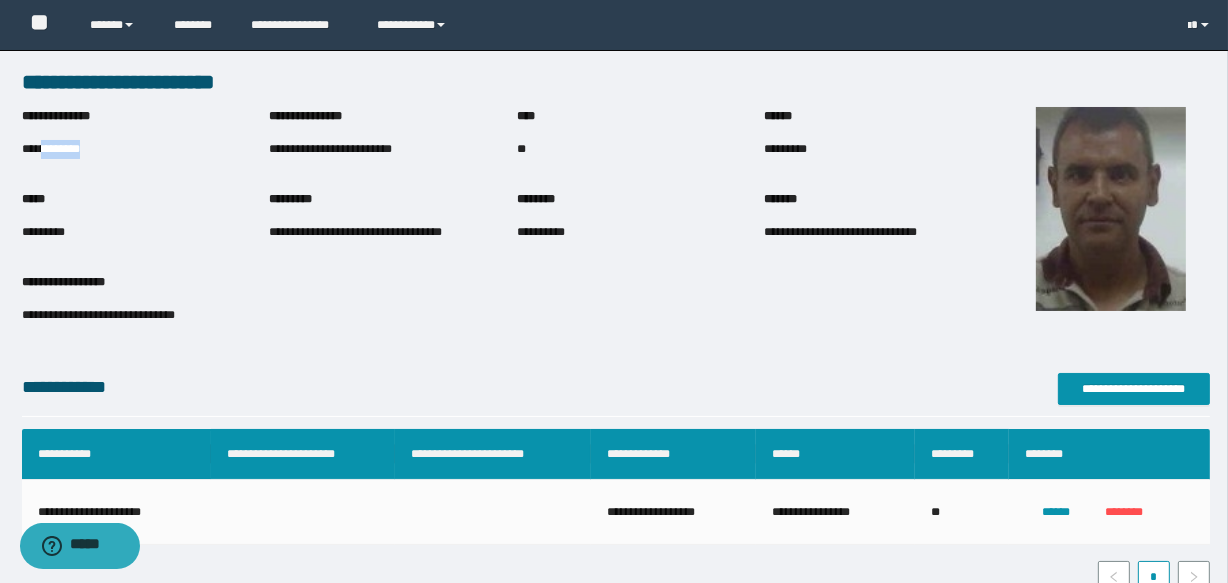 click on "**********" at bounding box center [51, 149] 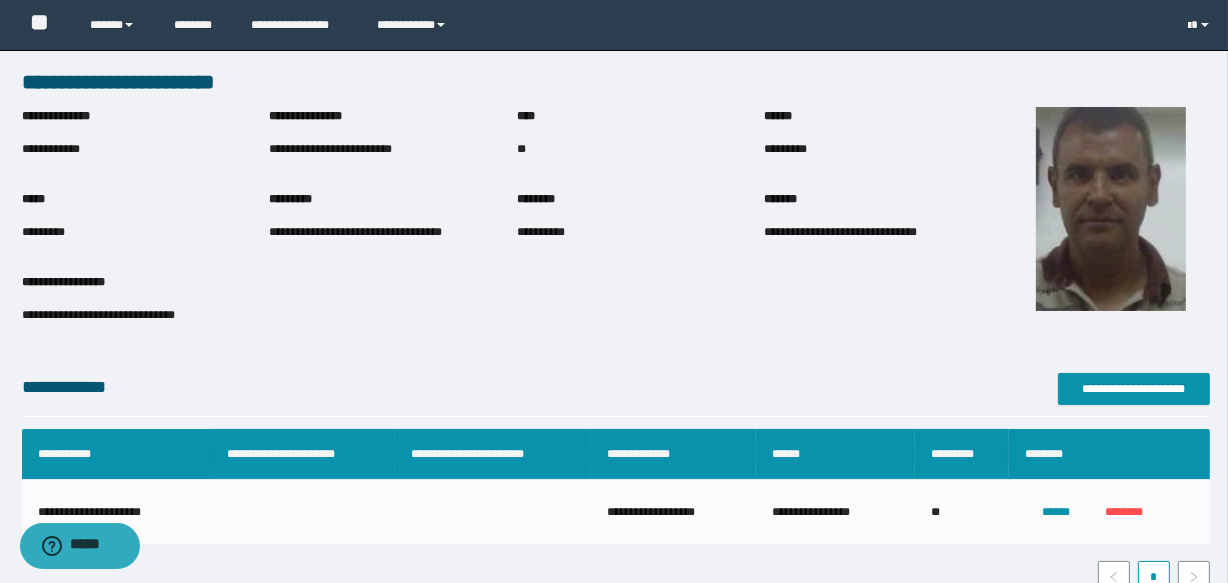 click on "**********" at bounding box center [330, 149] 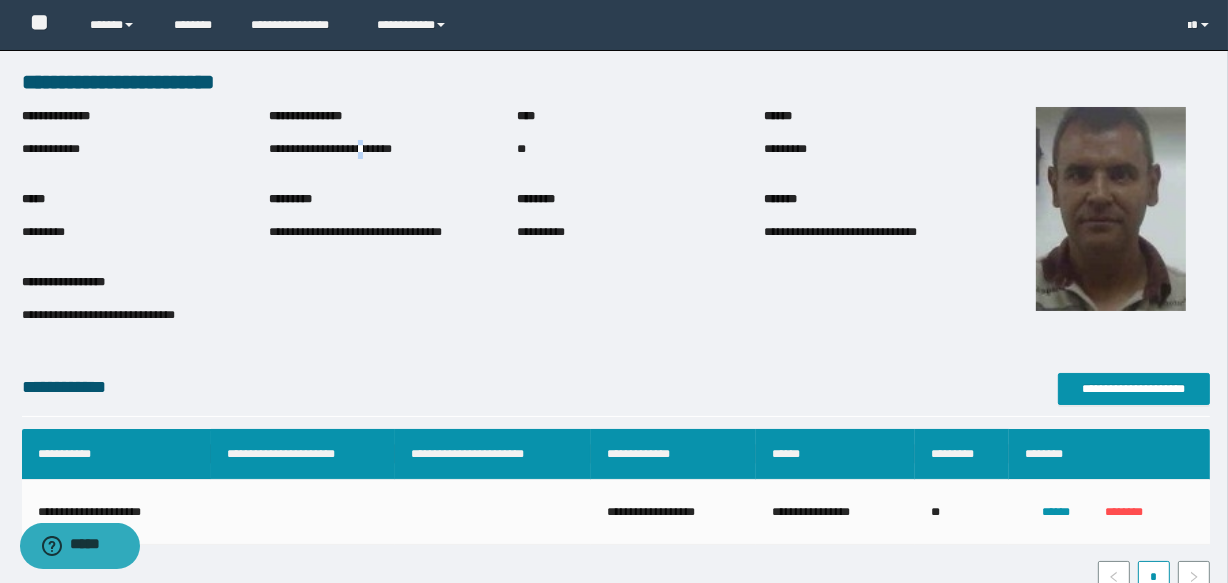 click on "**********" at bounding box center [330, 149] 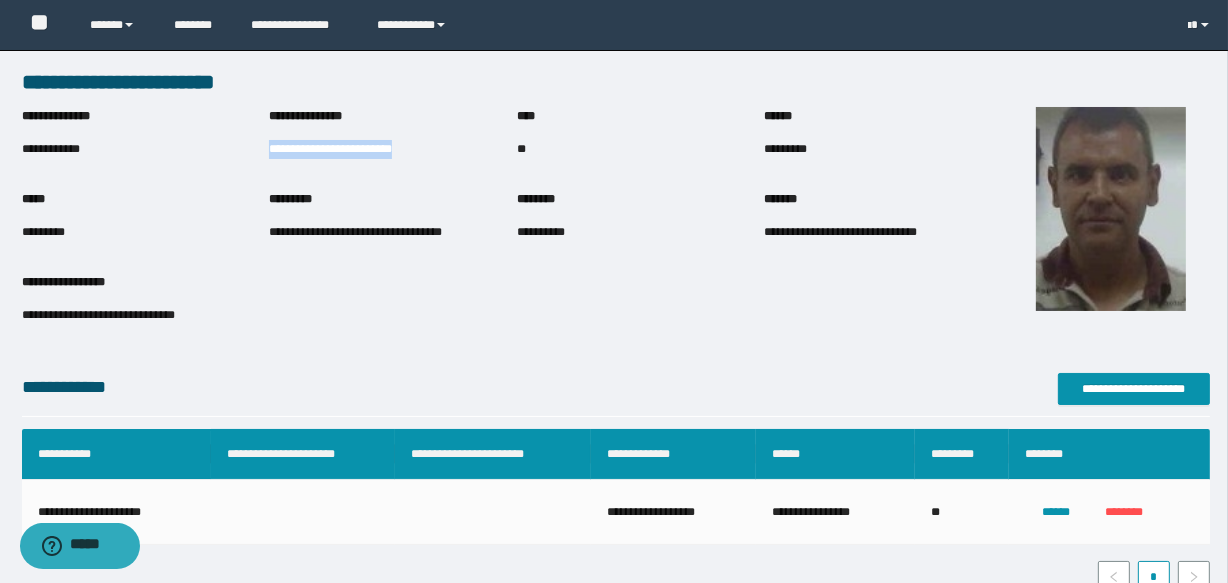 click on "**********" at bounding box center [330, 149] 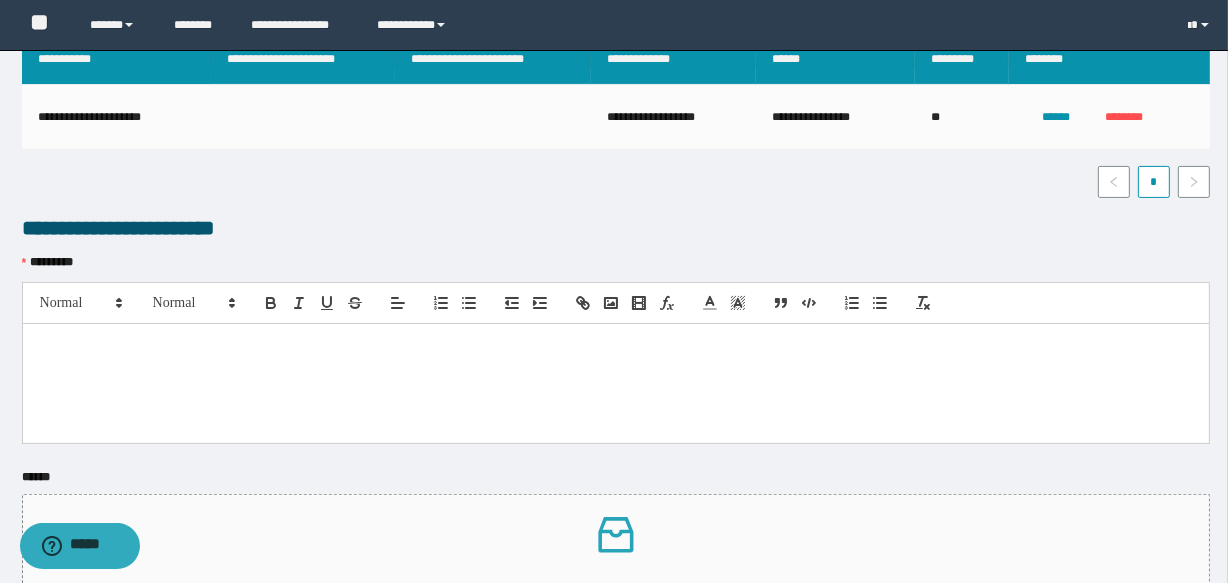 scroll, scrollTop: 493, scrollLeft: 0, axis: vertical 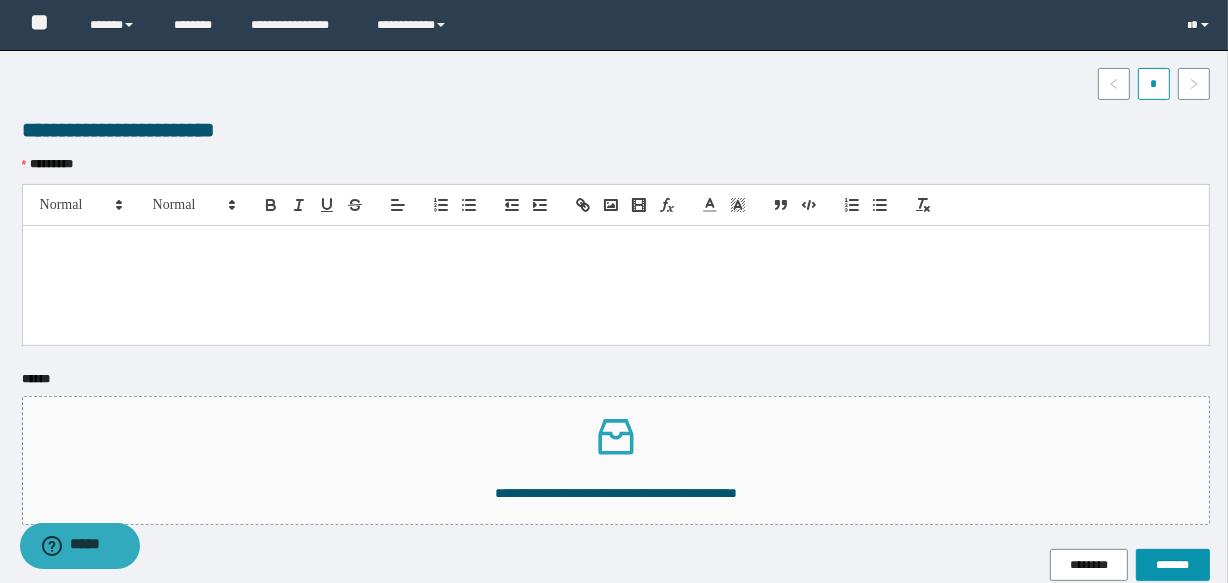 click at bounding box center [616, 285] 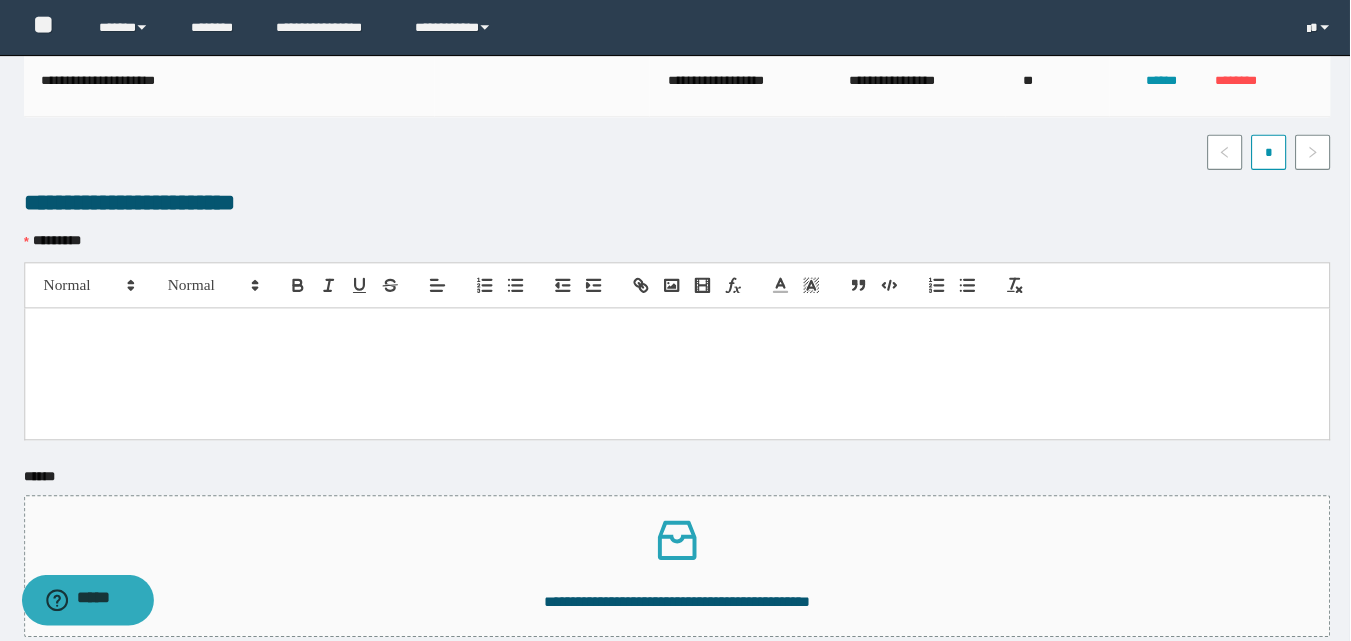 scroll, scrollTop: 399, scrollLeft: 0, axis: vertical 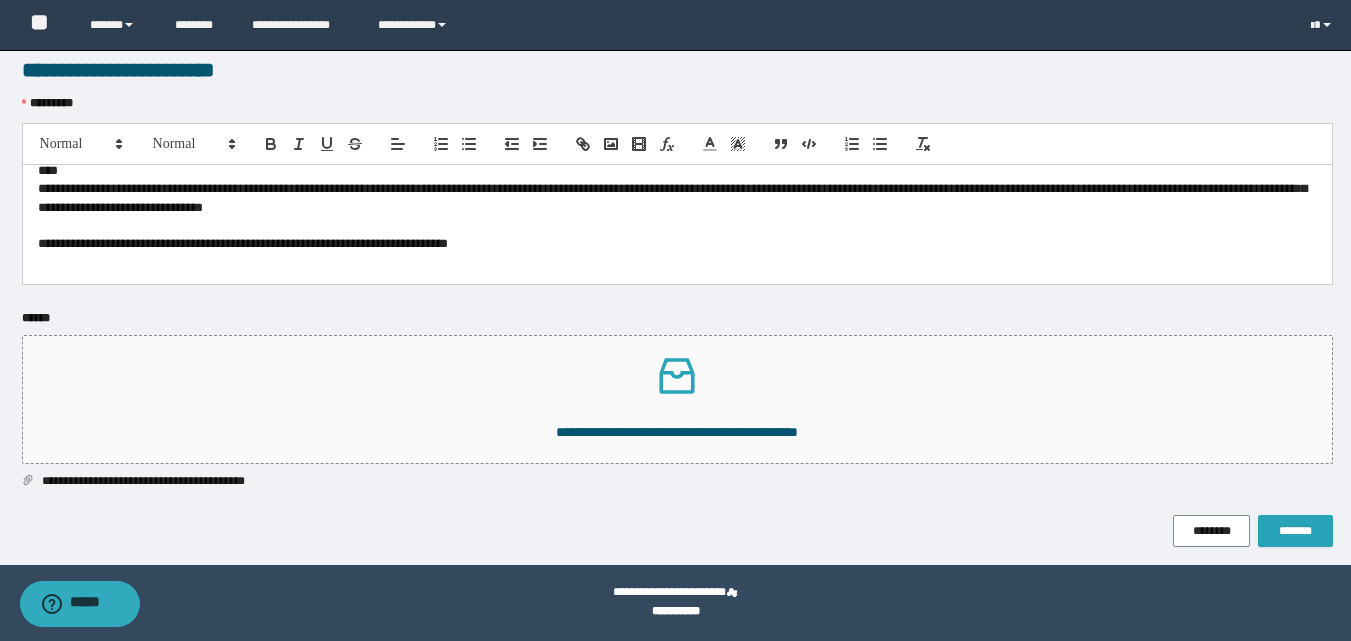 click on "*******" at bounding box center (1295, 531) 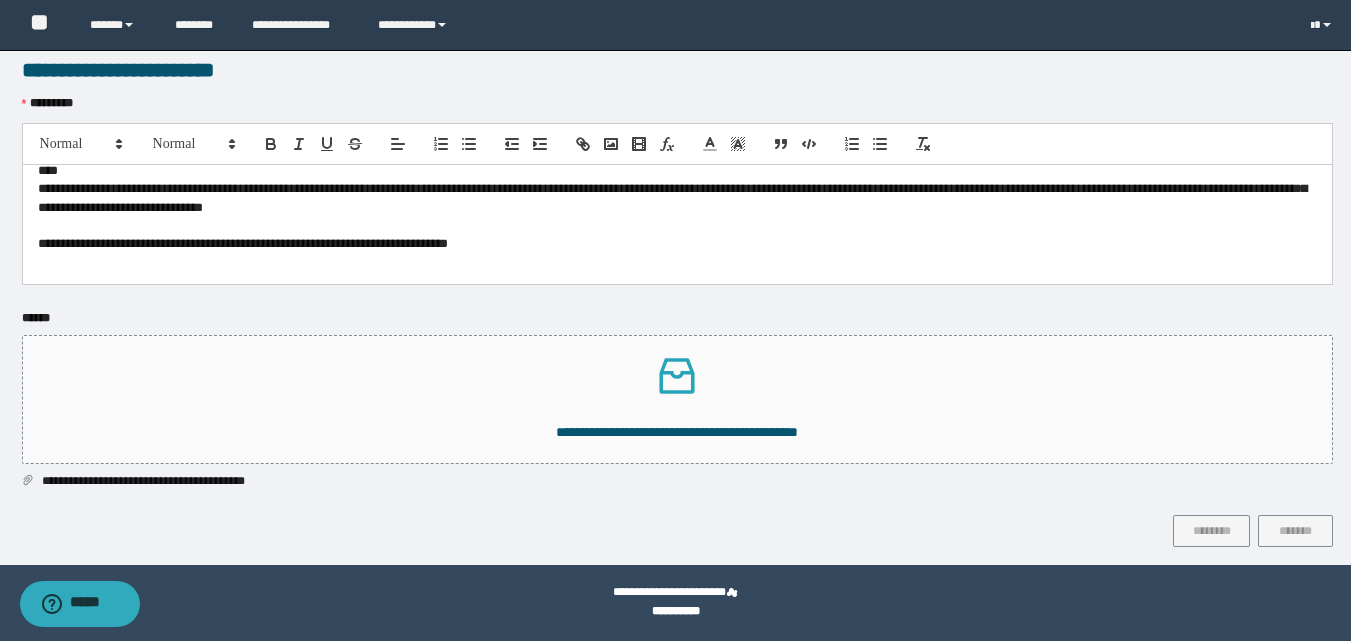 scroll, scrollTop: 0, scrollLeft: 0, axis: both 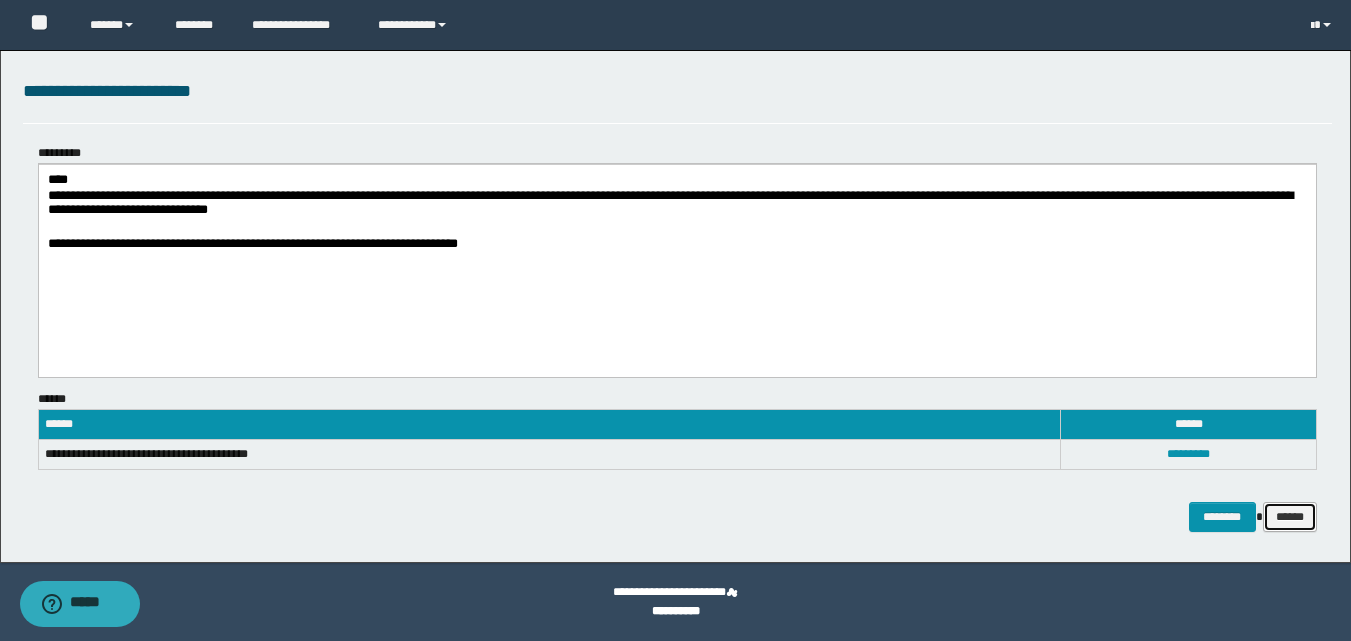 click on "******" at bounding box center (1290, 517) 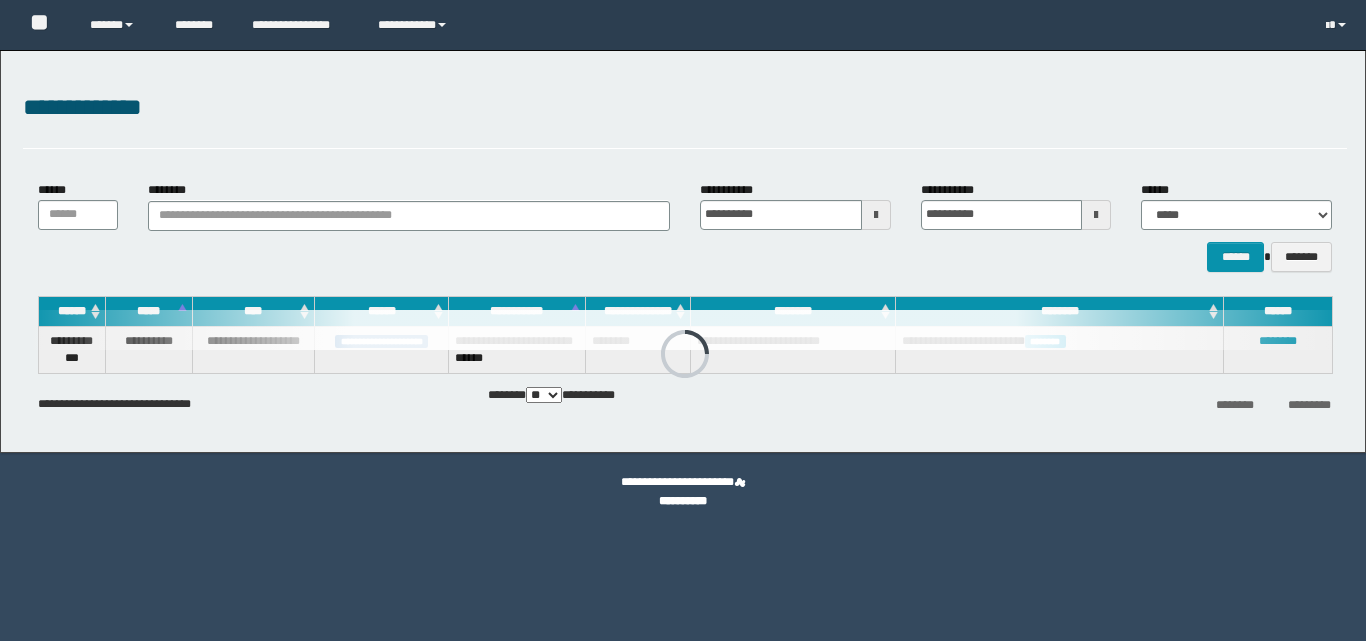 scroll, scrollTop: 0, scrollLeft: 0, axis: both 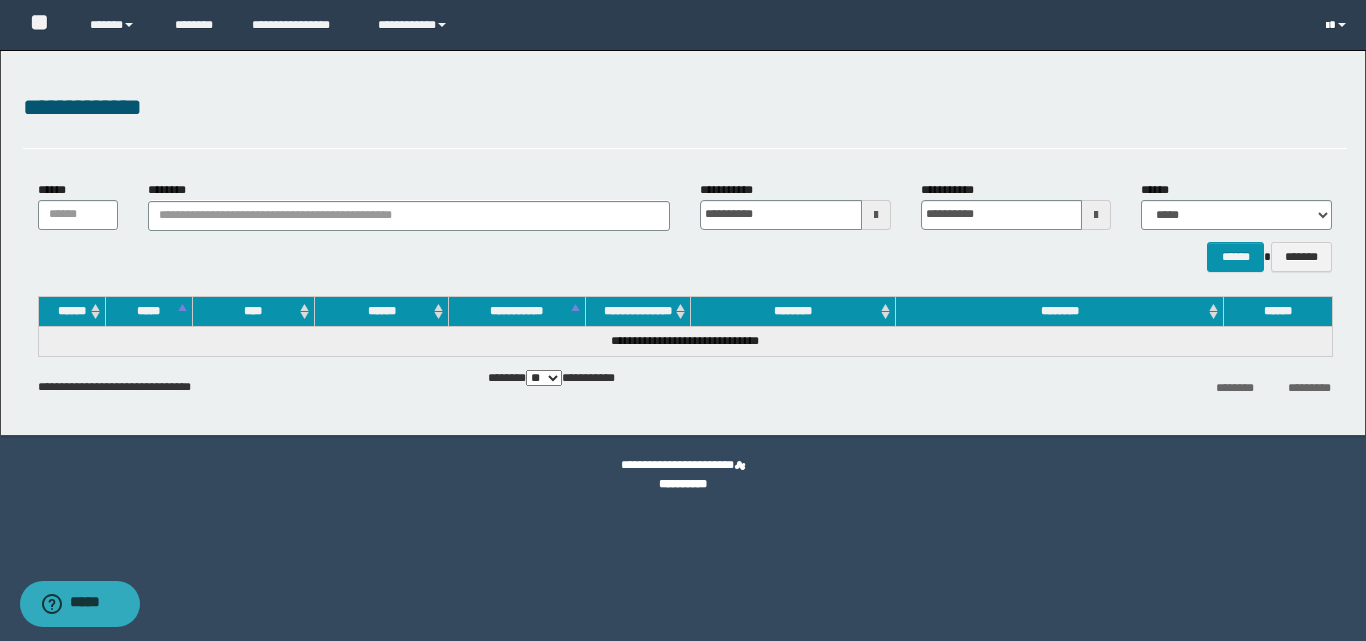 click at bounding box center (1338, 25) 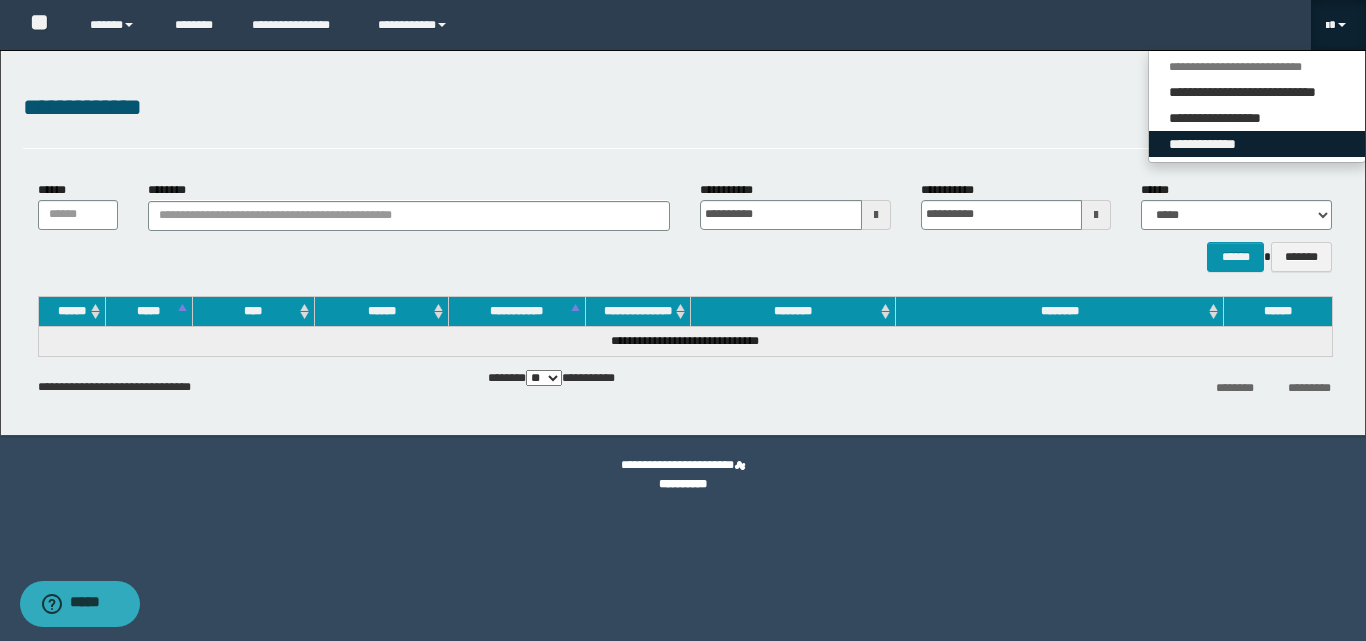 click on "**********" at bounding box center (1257, 144) 